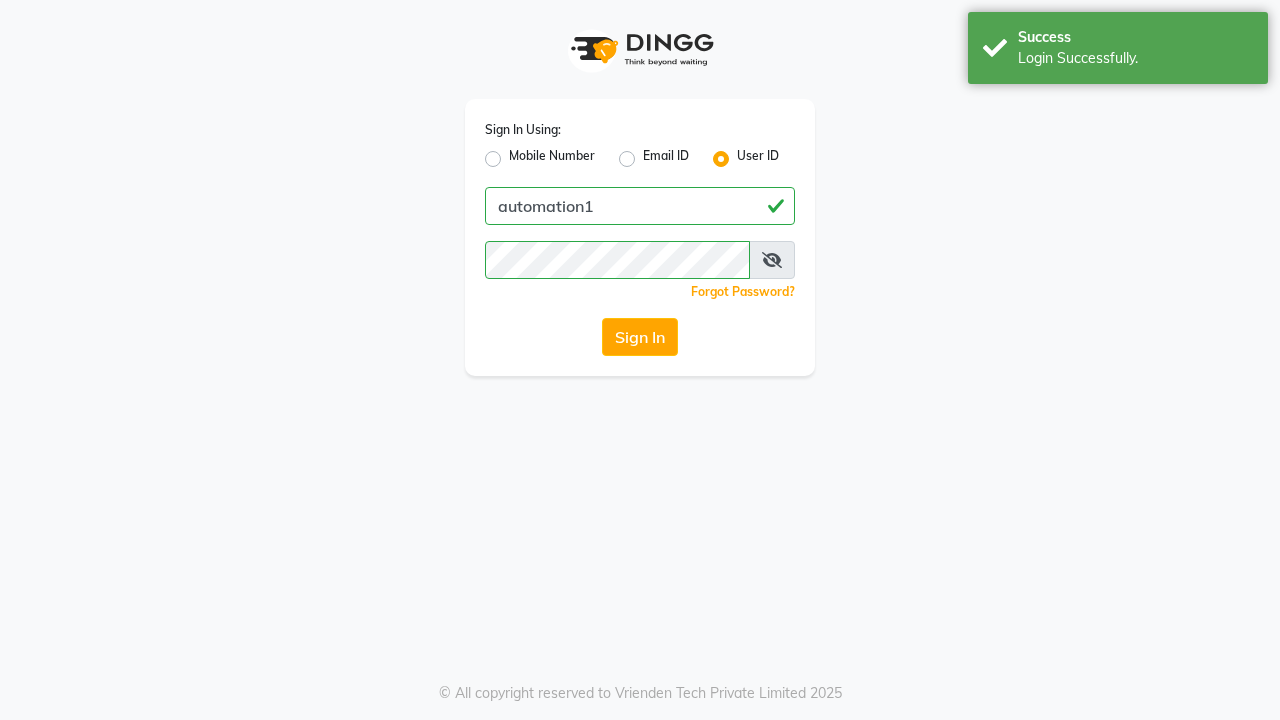 scroll, scrollTop: 0, scrollLeft: 0, axis: both 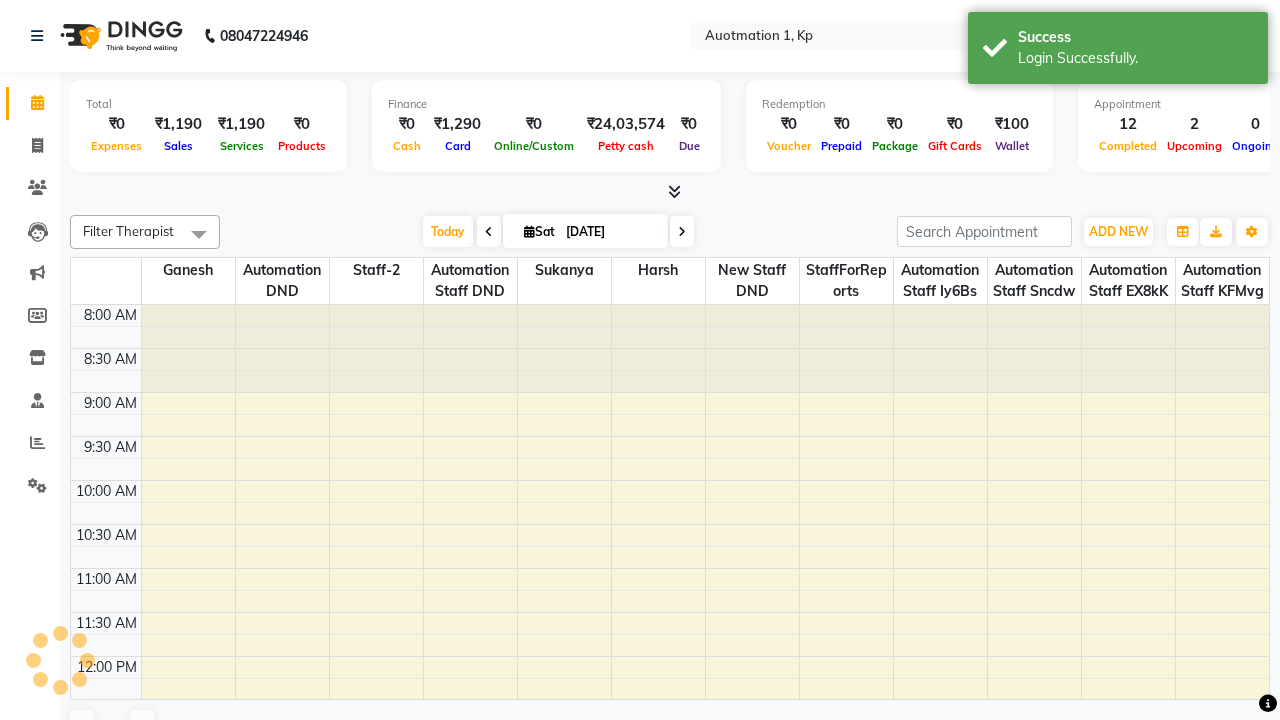 select on "en" 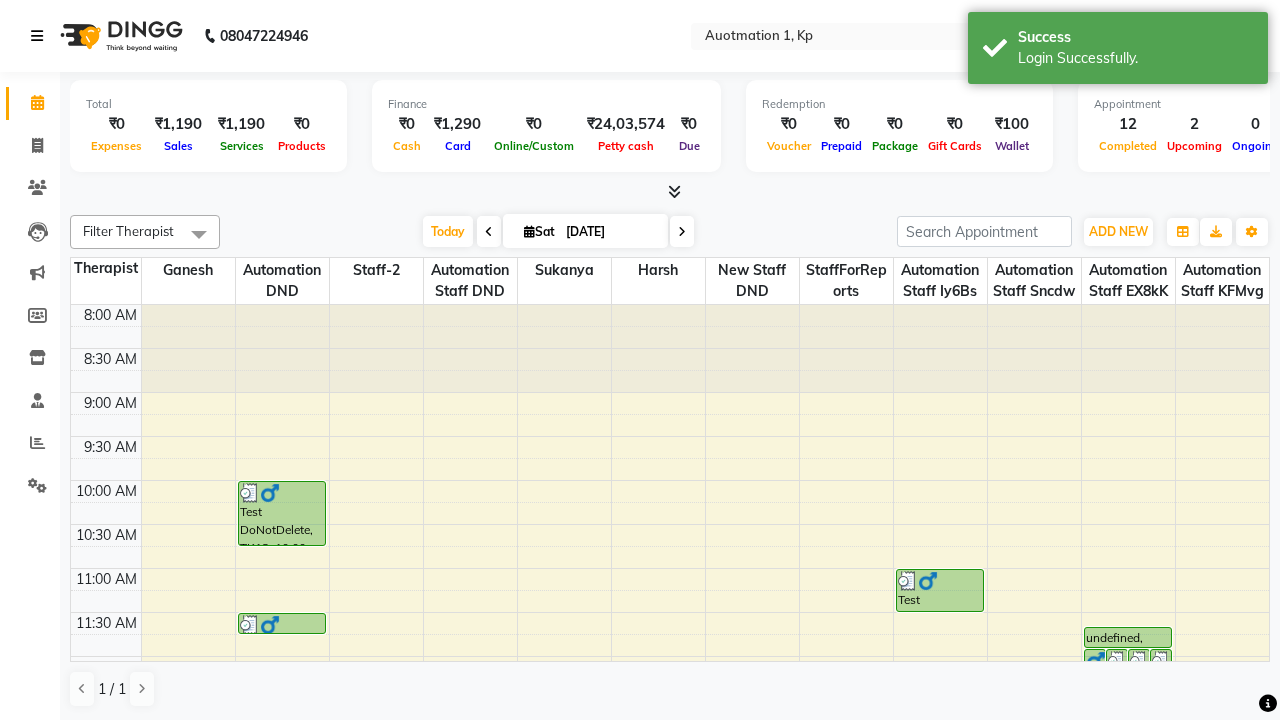 click at bounding box center (37, 36) 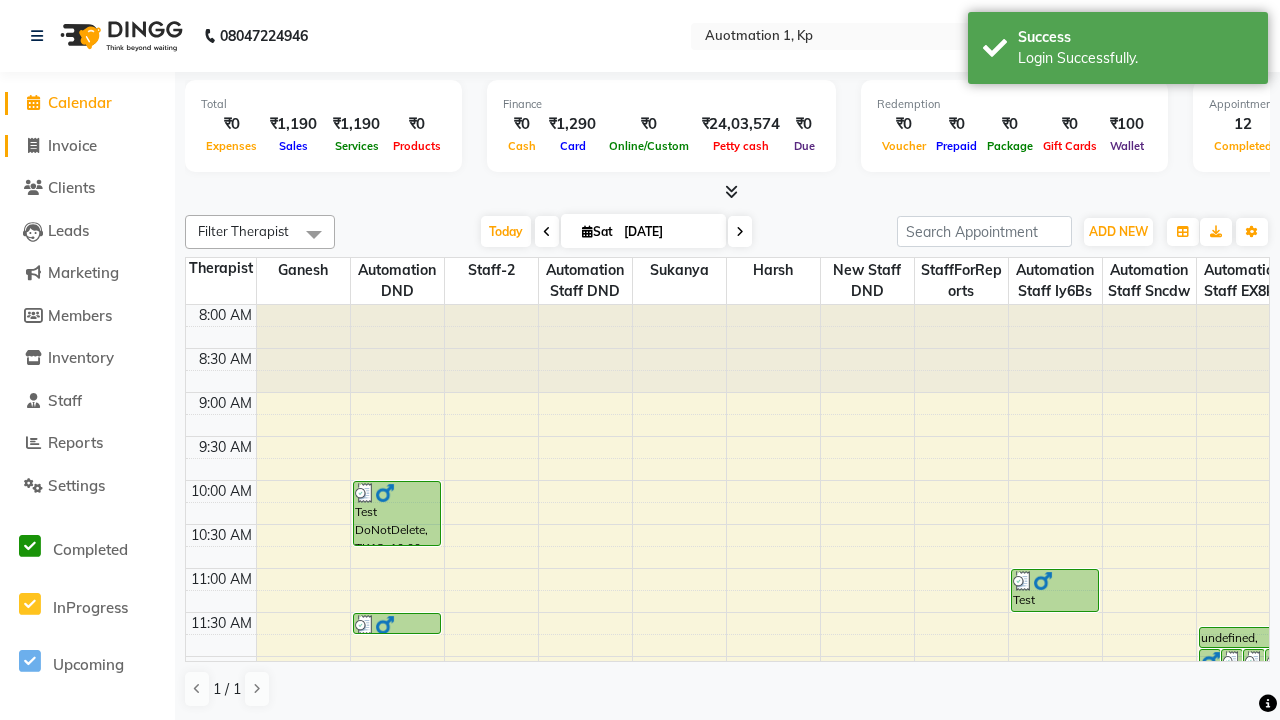 click on "Invoice" 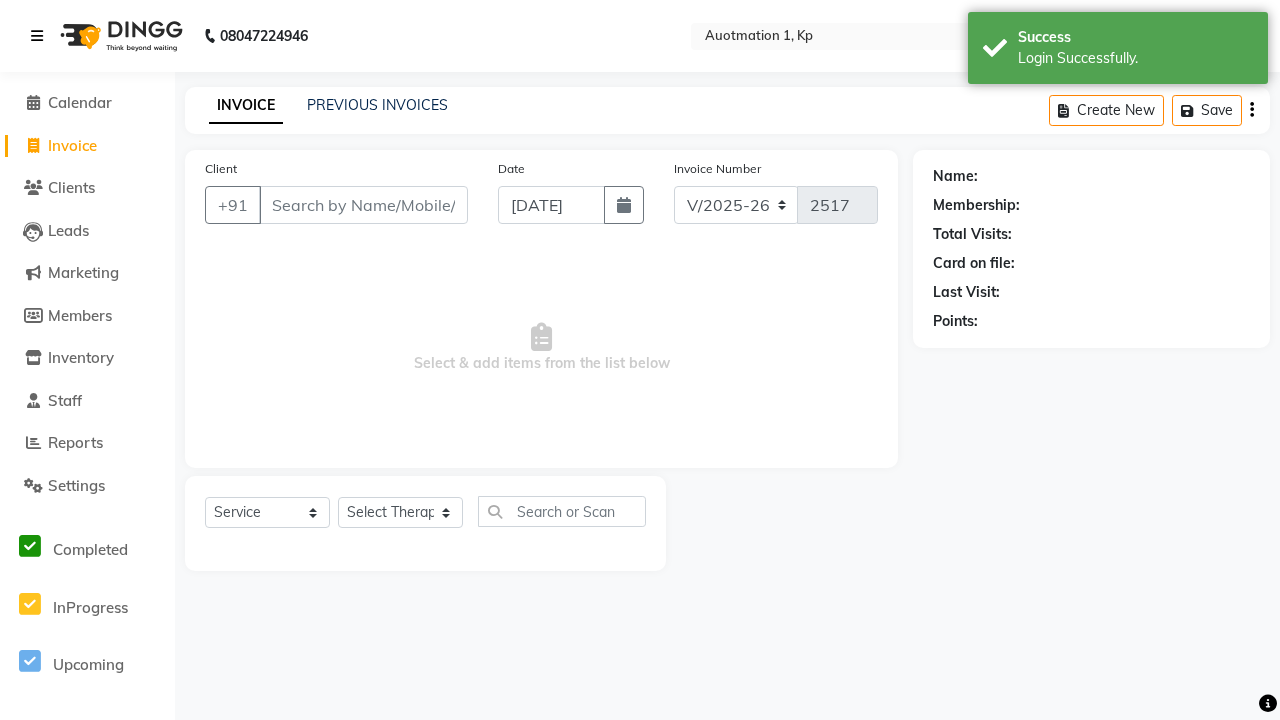click at bounding box center [37, 36] 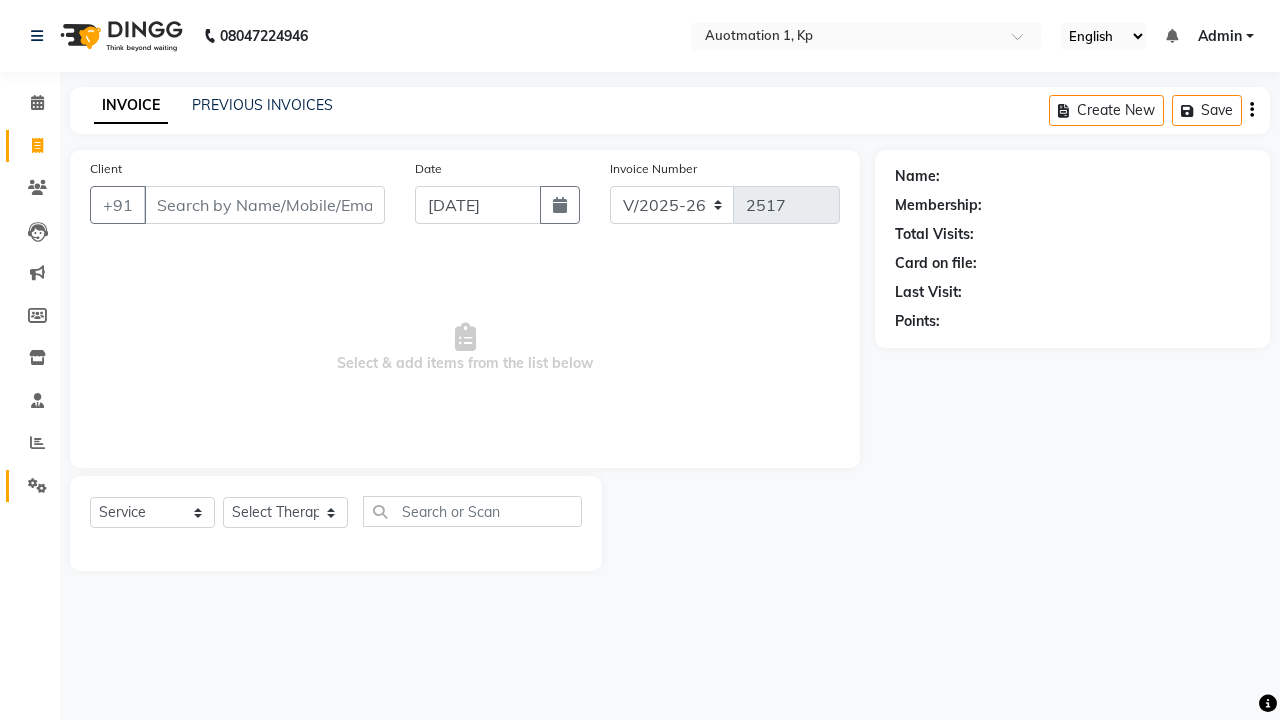 click 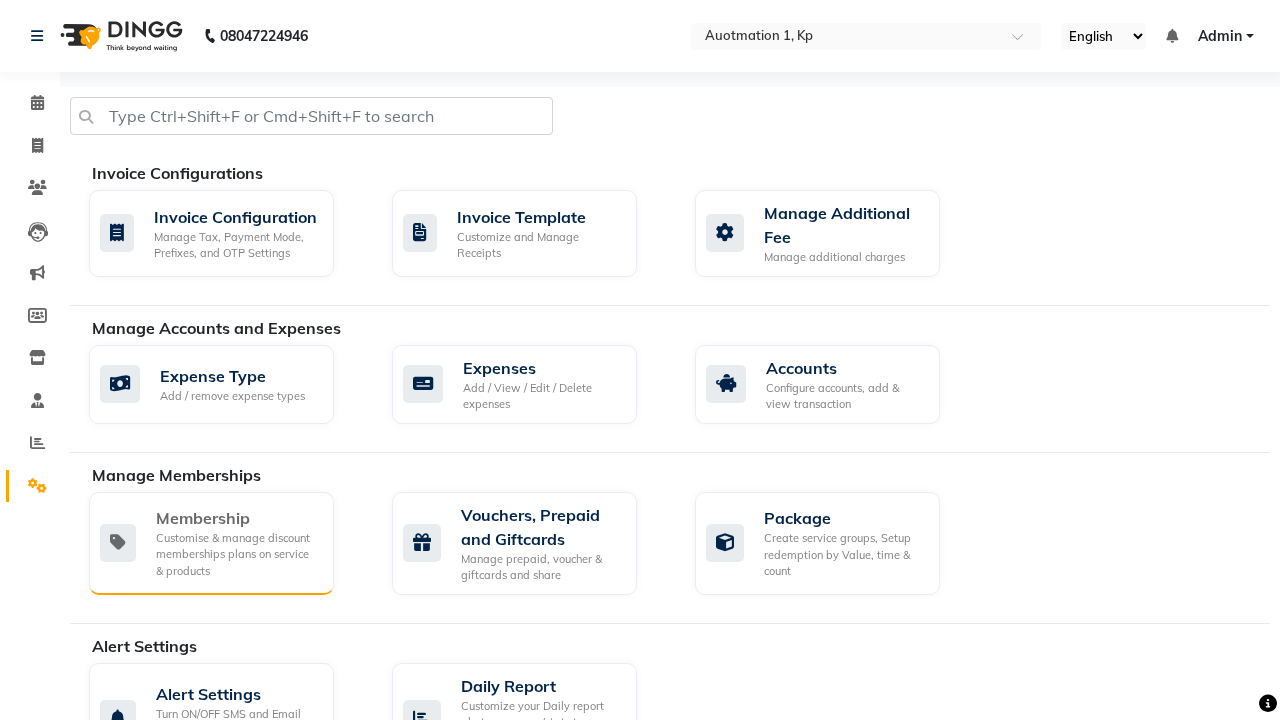 click on "Membership" 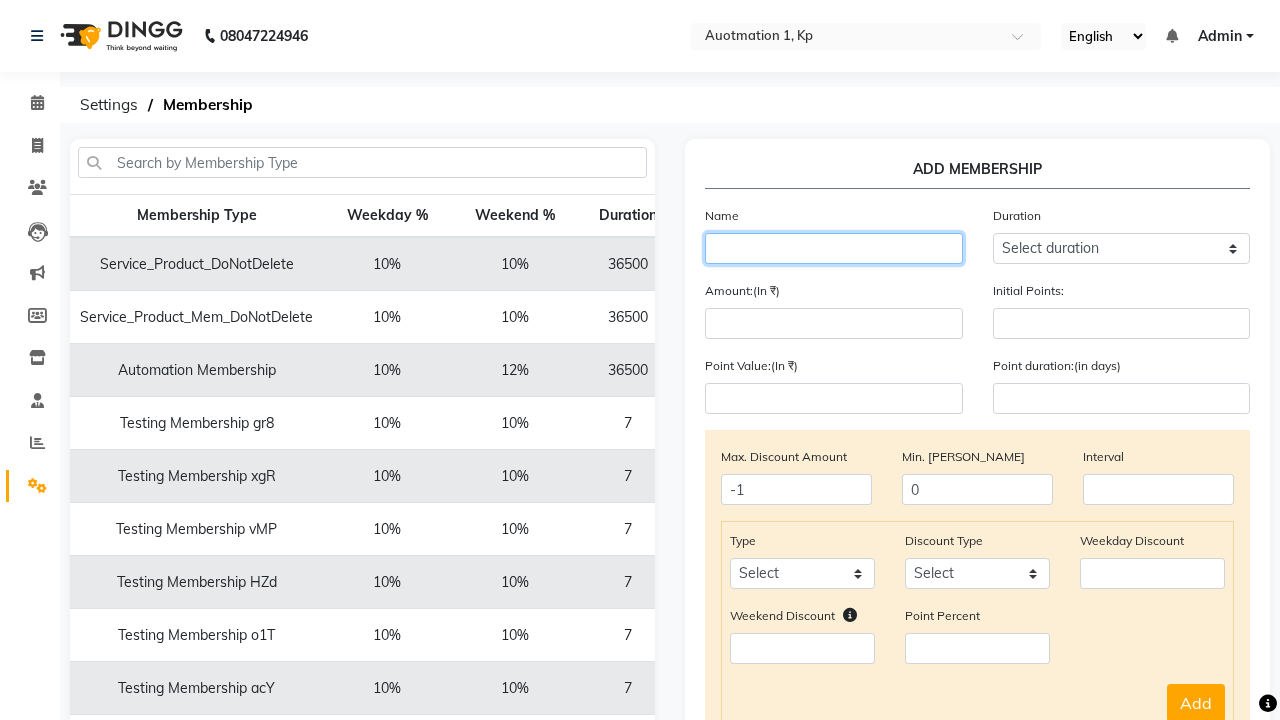 type on "Testing Membership iF0" 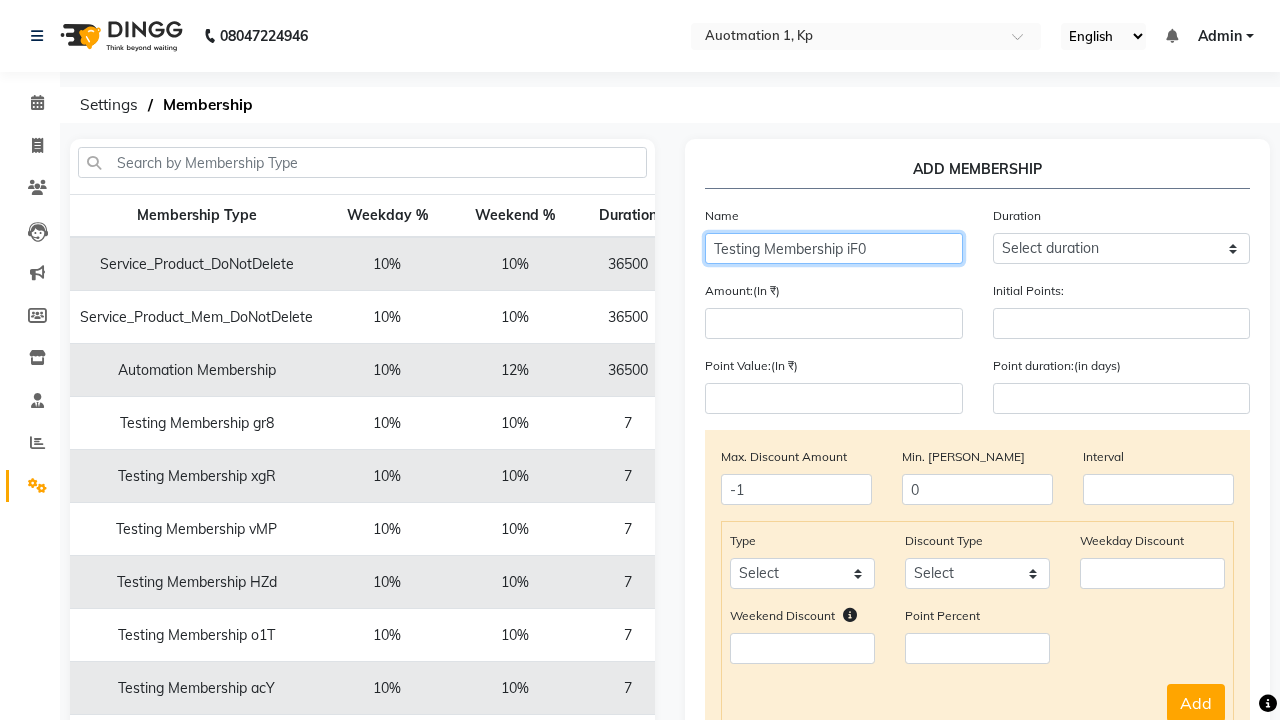 select on "1: 7" 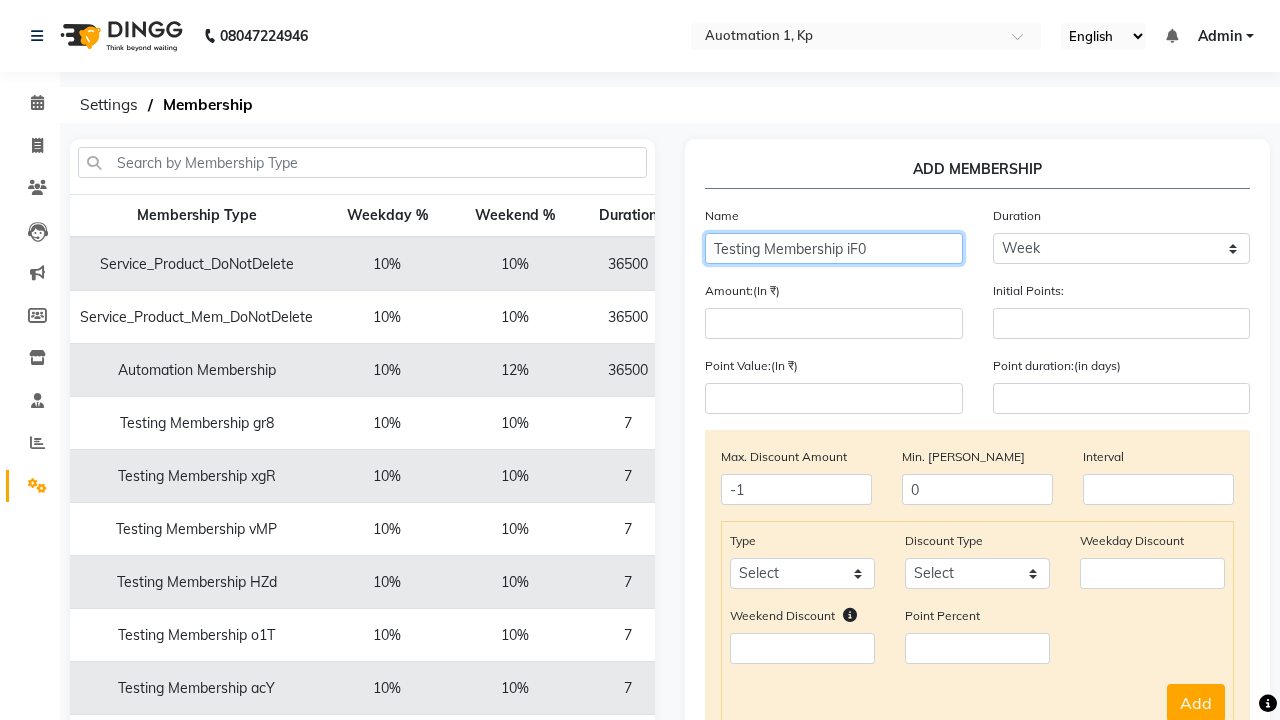 type on "7" 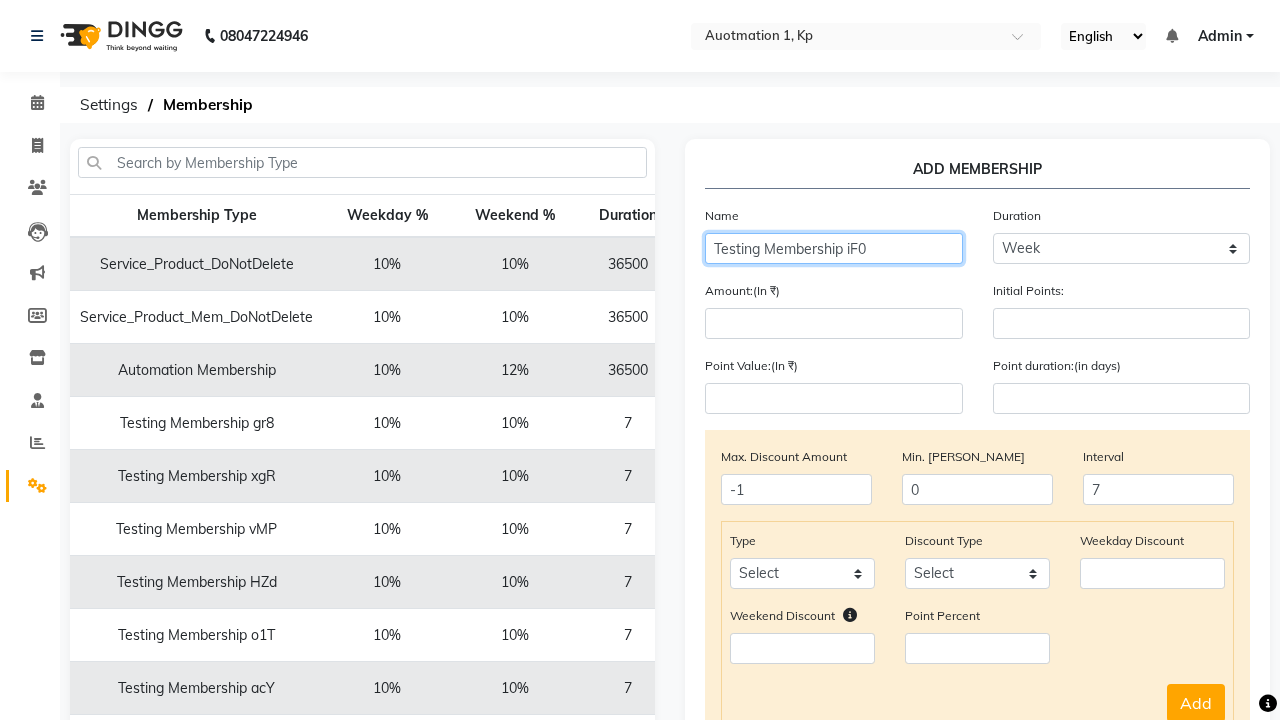 type on "Testing Membership iF0" 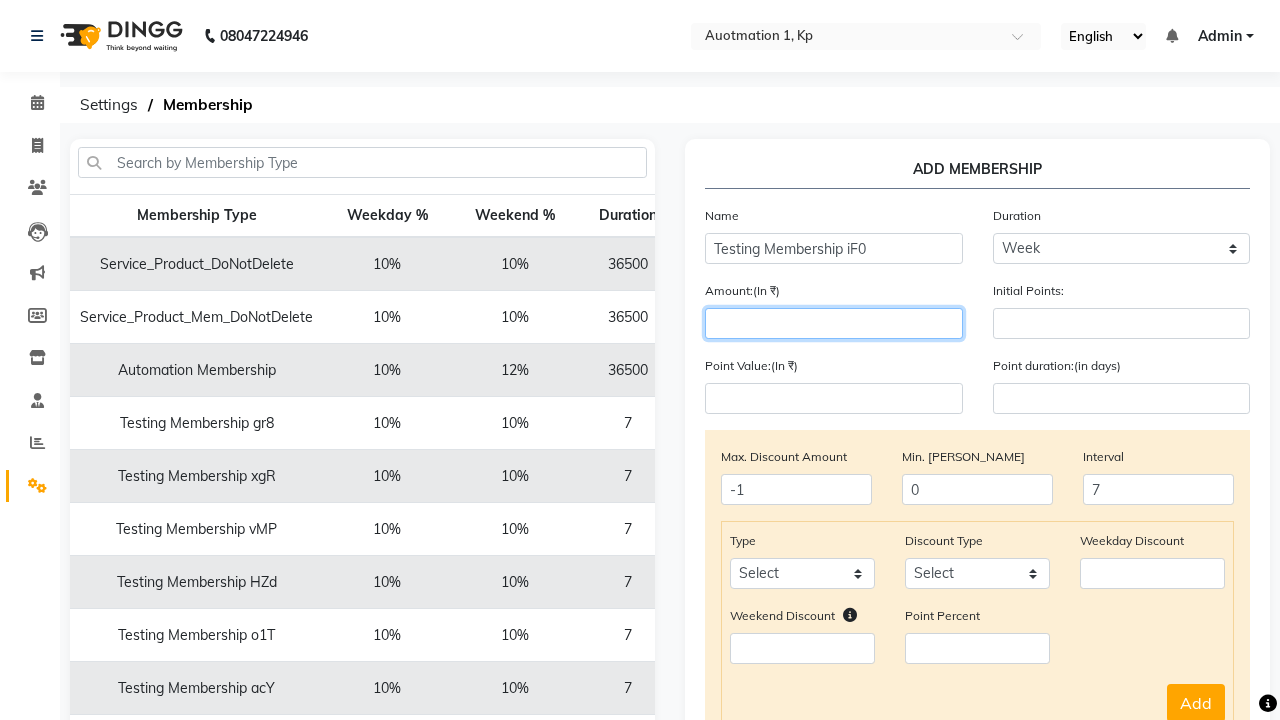 type on "1000" 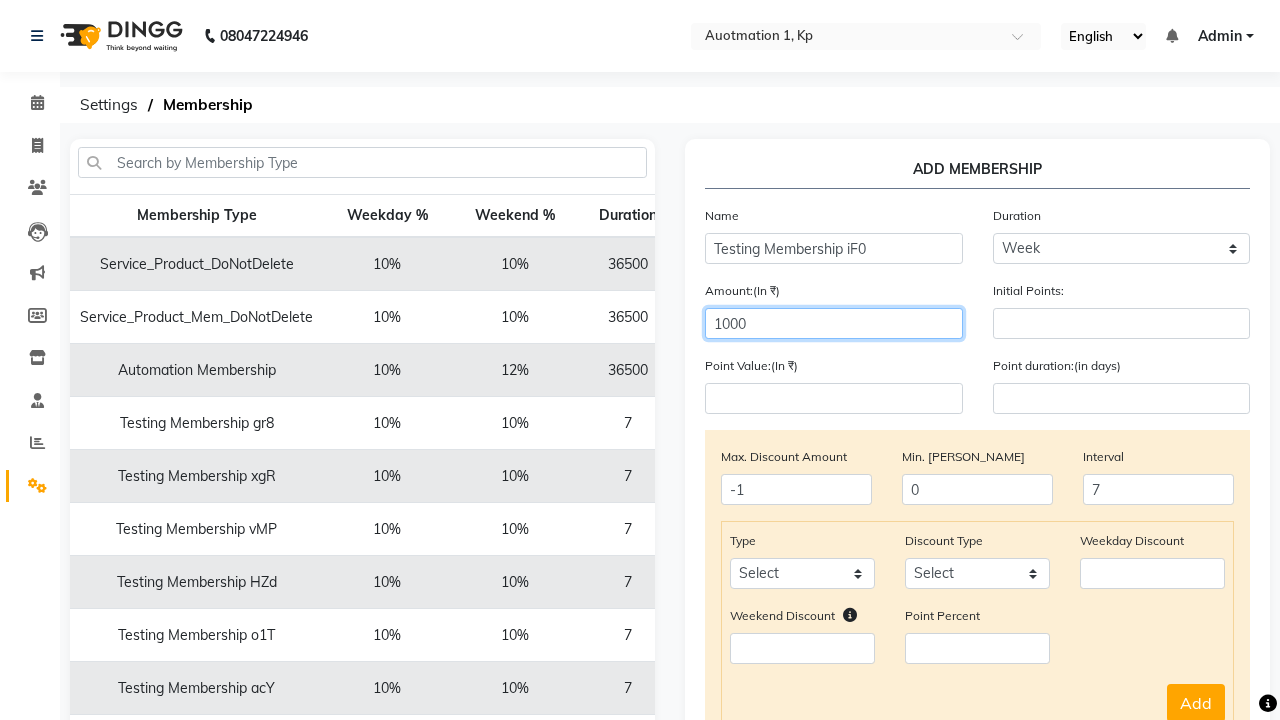 select on "service" 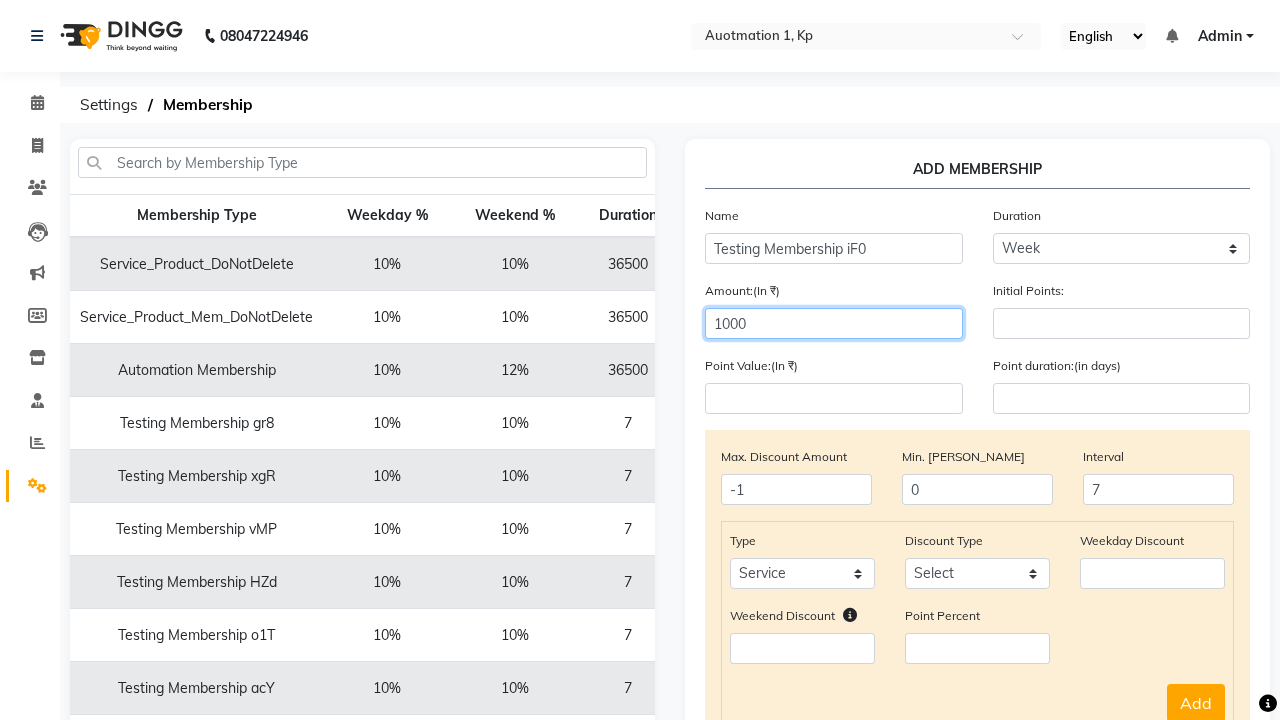 select on "Percent" 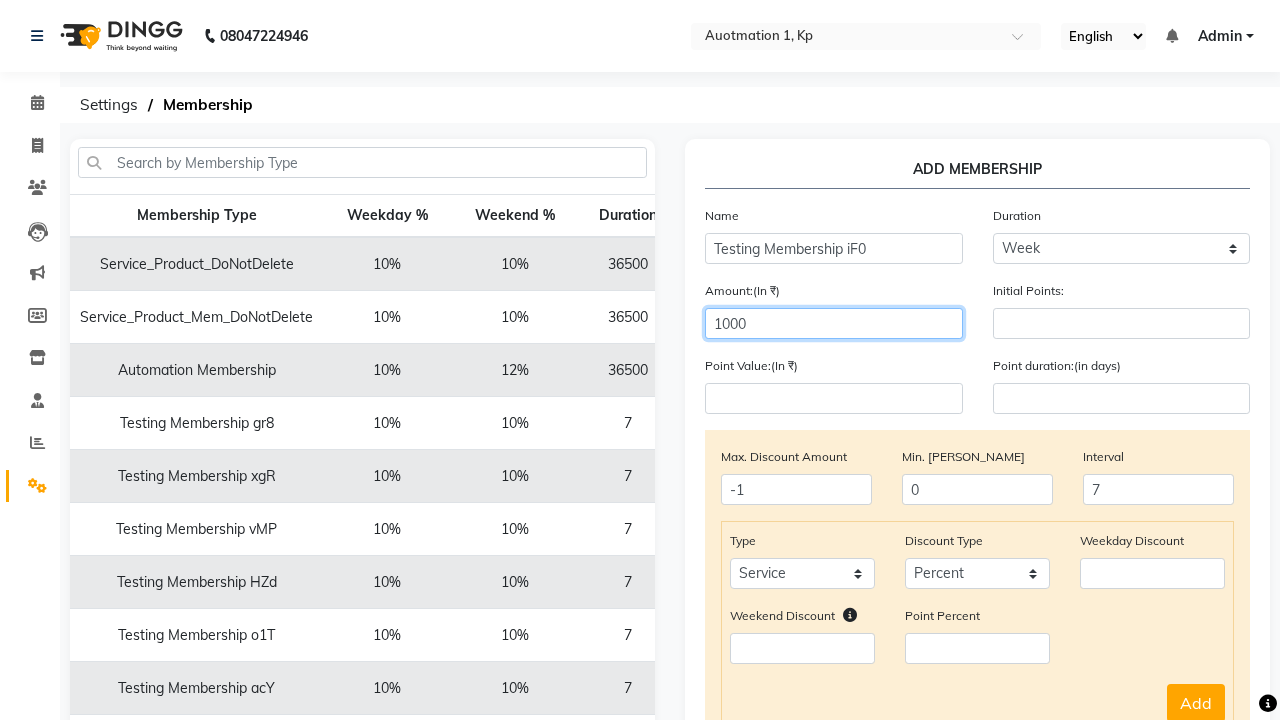 type on "1000" 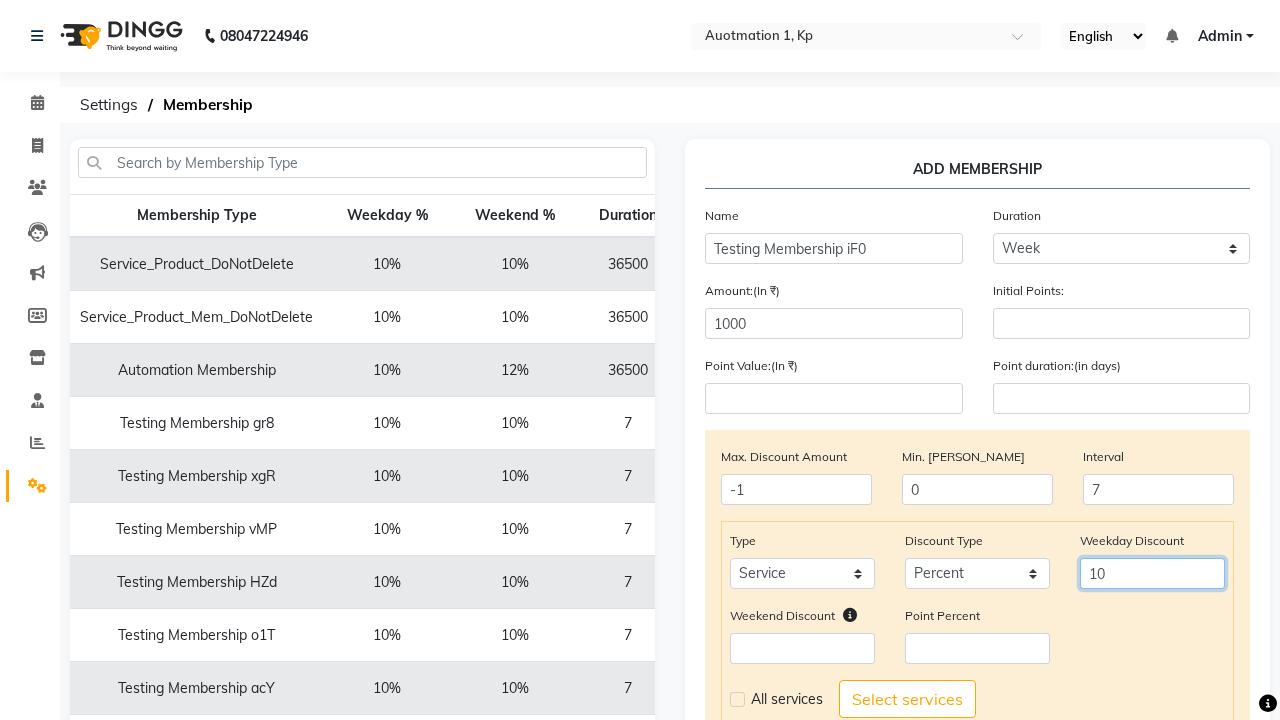 type on "10" 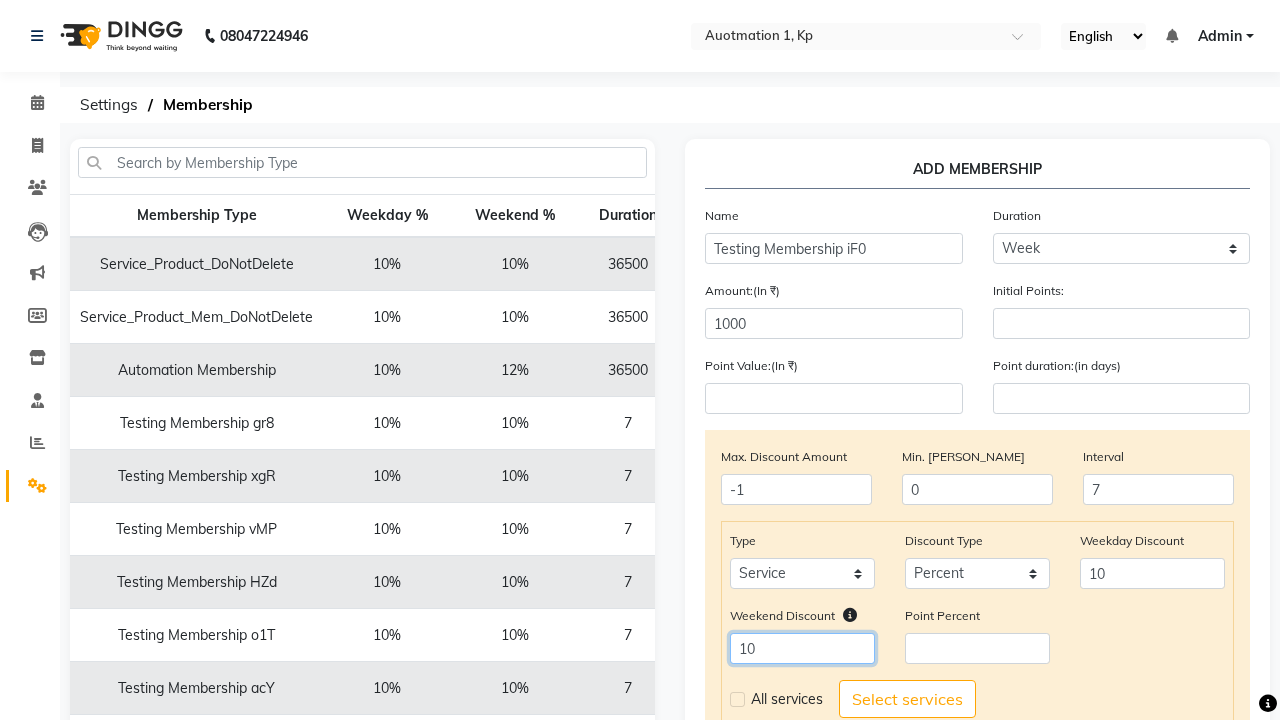 type on "10" 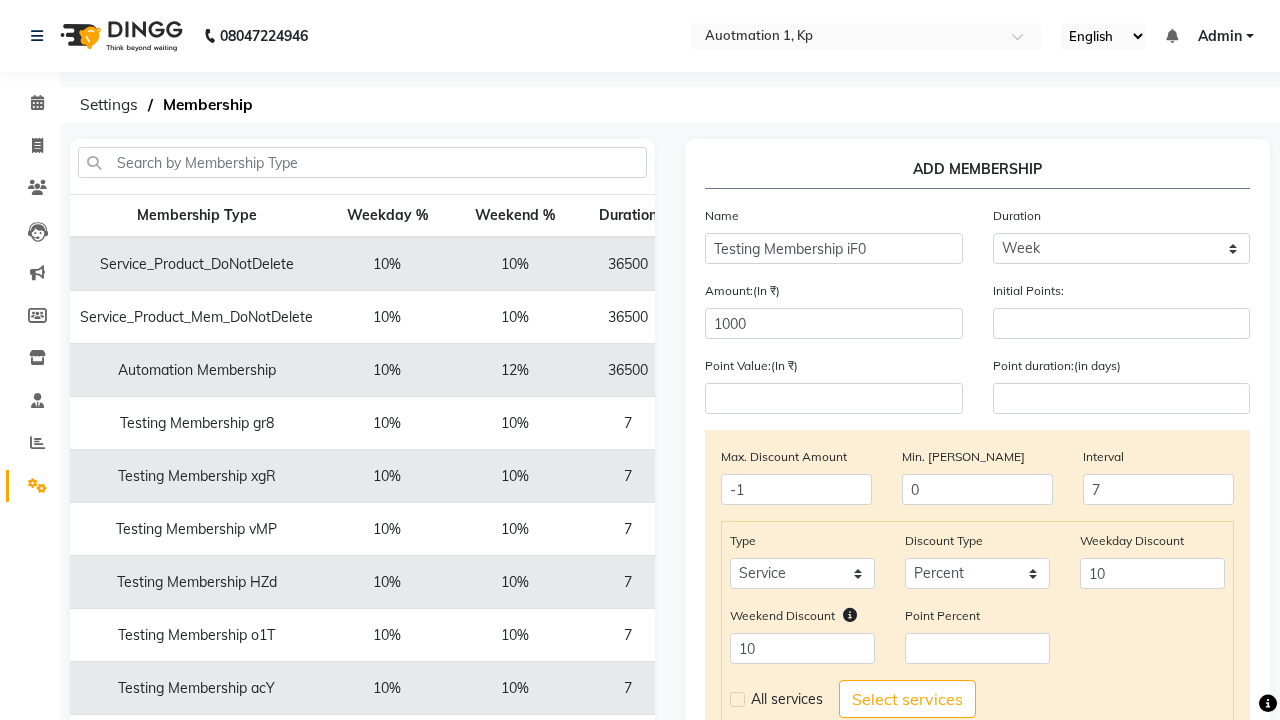 click 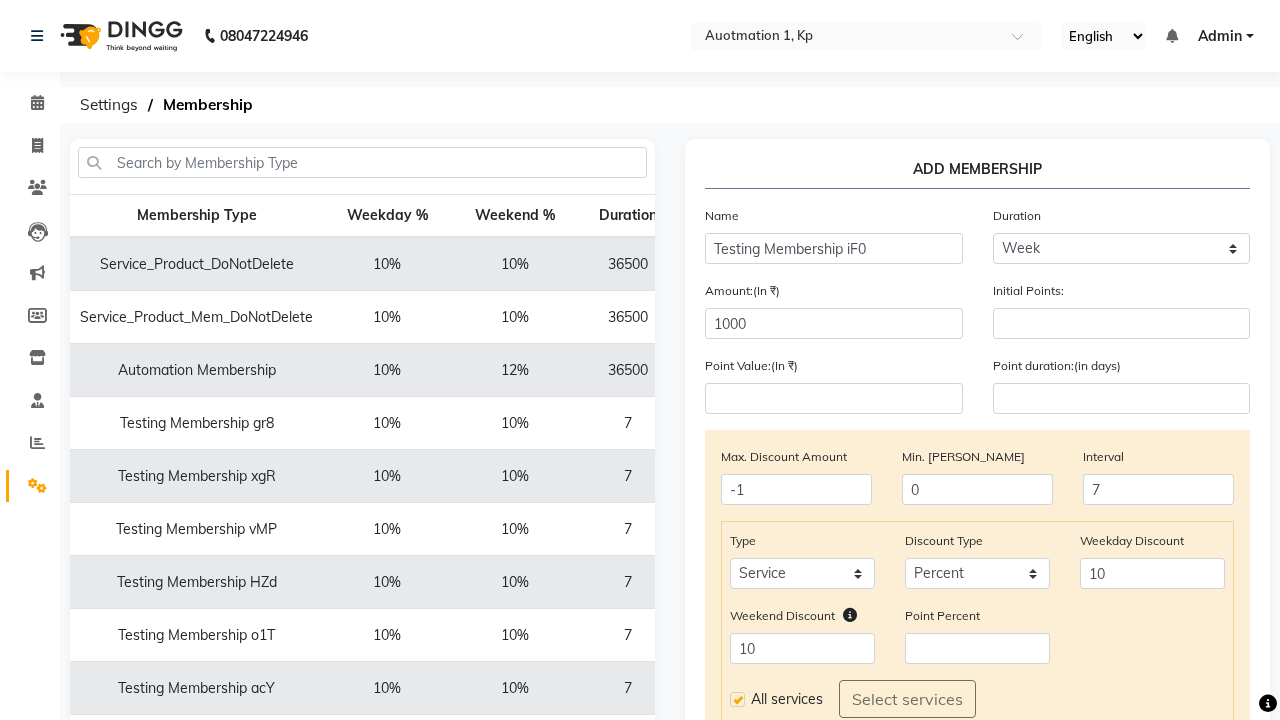 click on "Add" 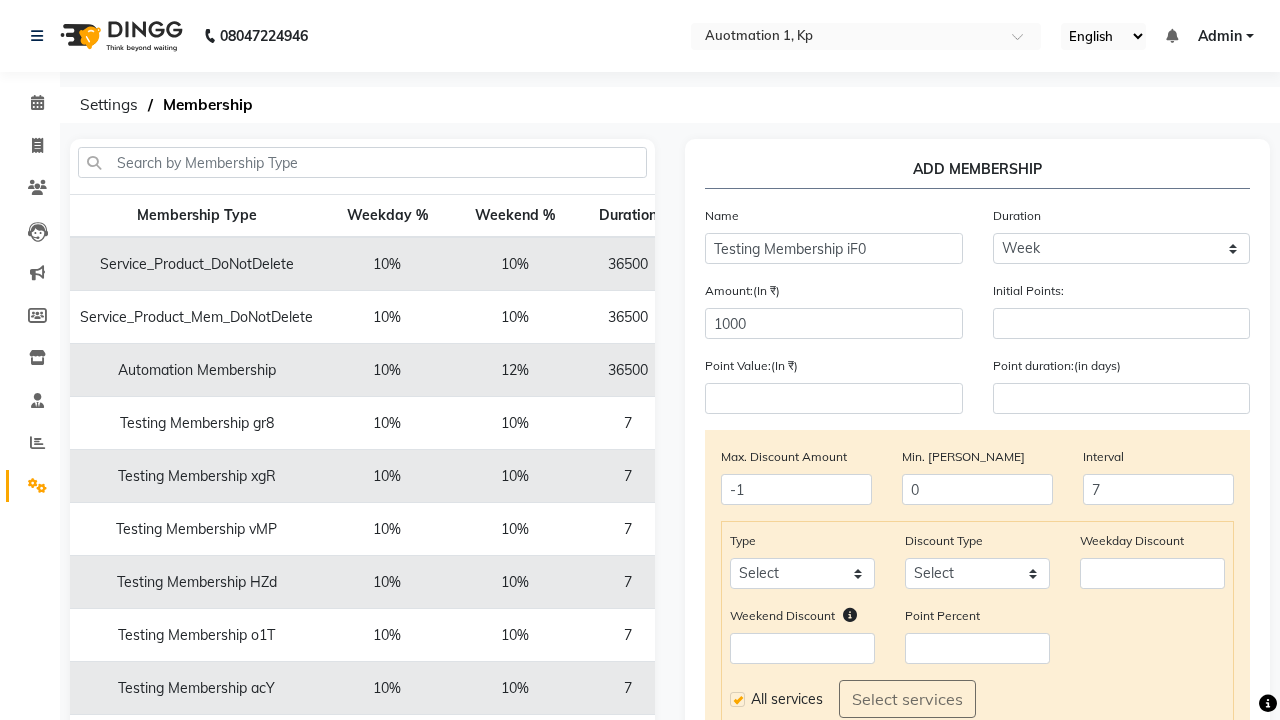 scroll, scrollTop: 334, scrollLeft: 0, axis: vertical 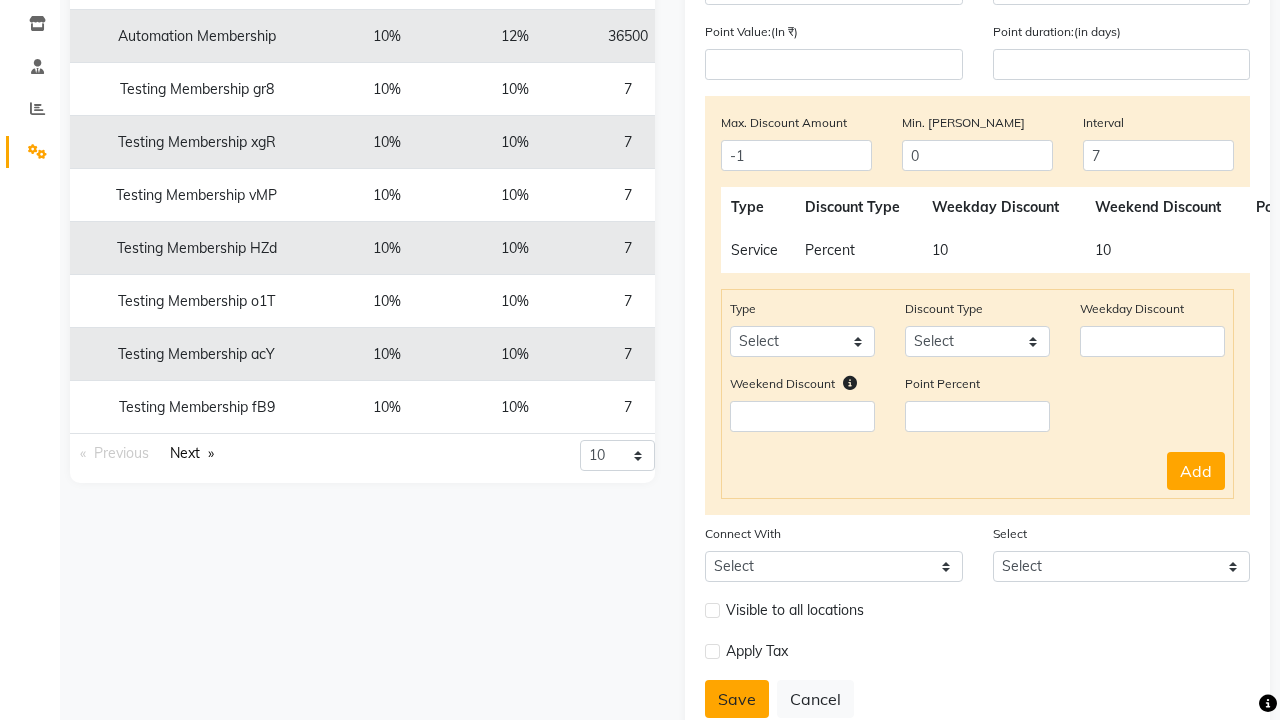 click on "Save" 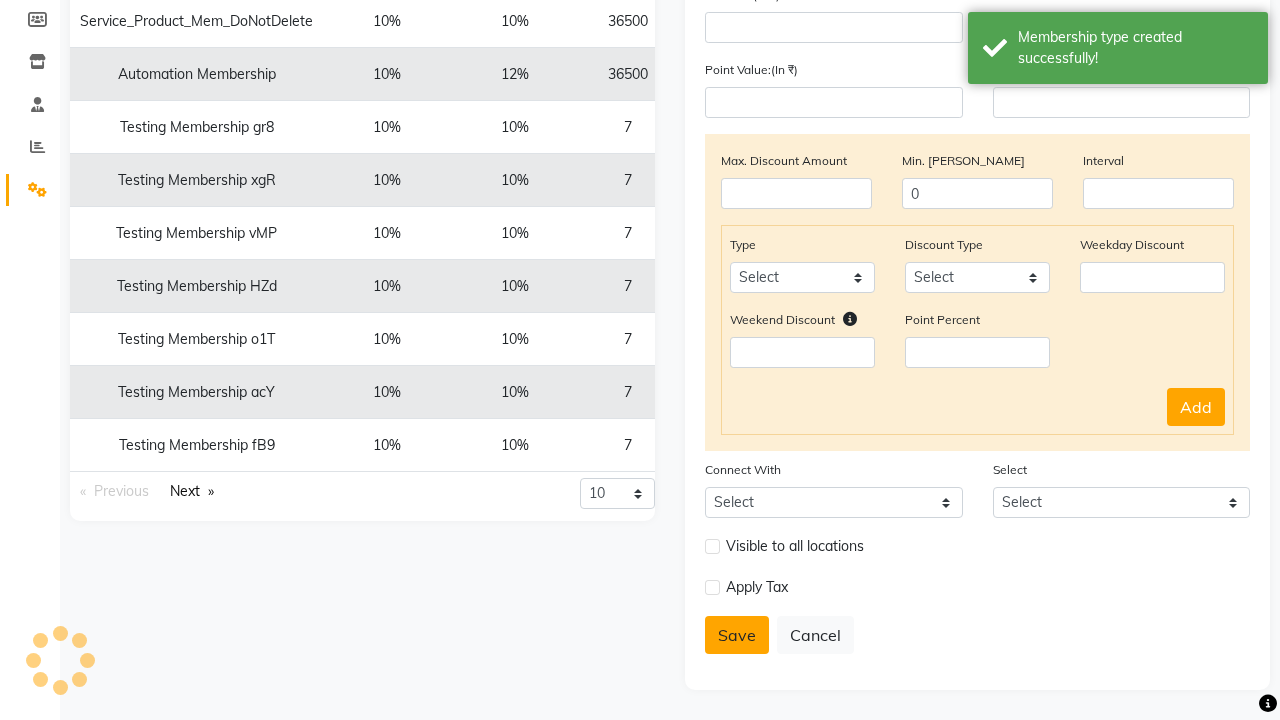 scroll, scrollTop: 296, scrollLeft: 0, axis: vertical 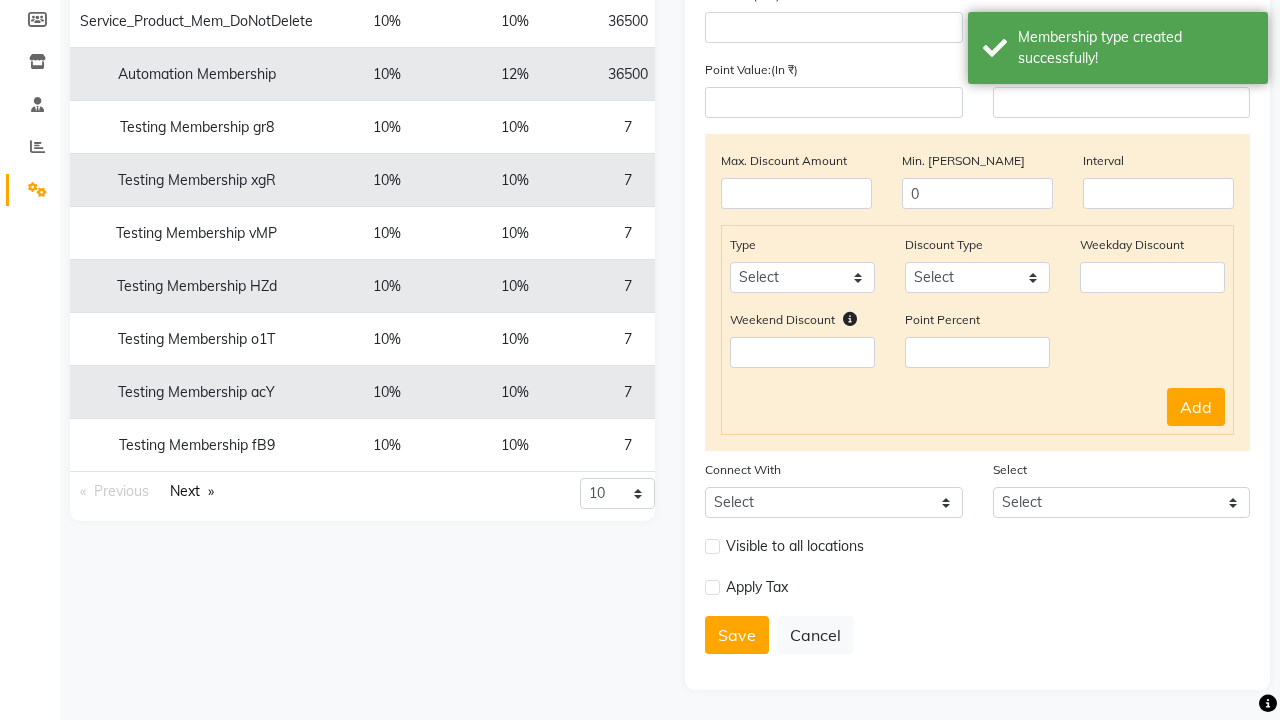 click on "Membership type created successfully!" at bounding box center [1135, 48] 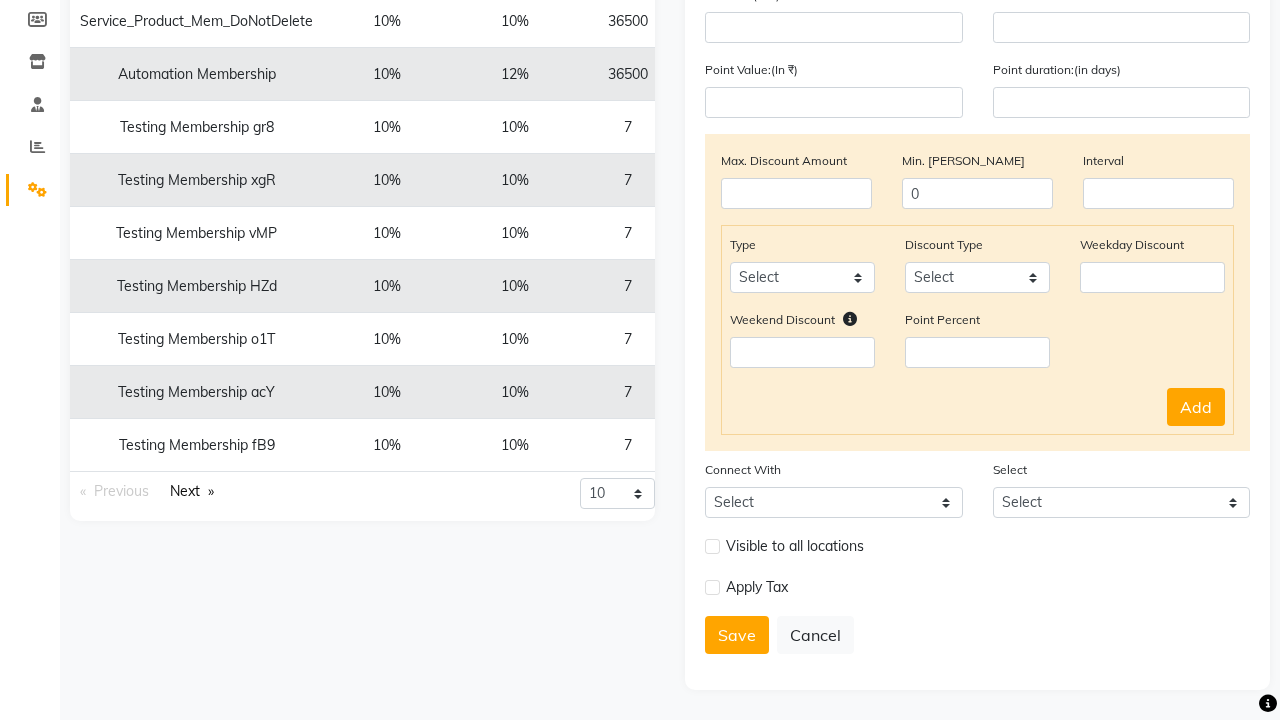 click at bounding box center (37, -260) 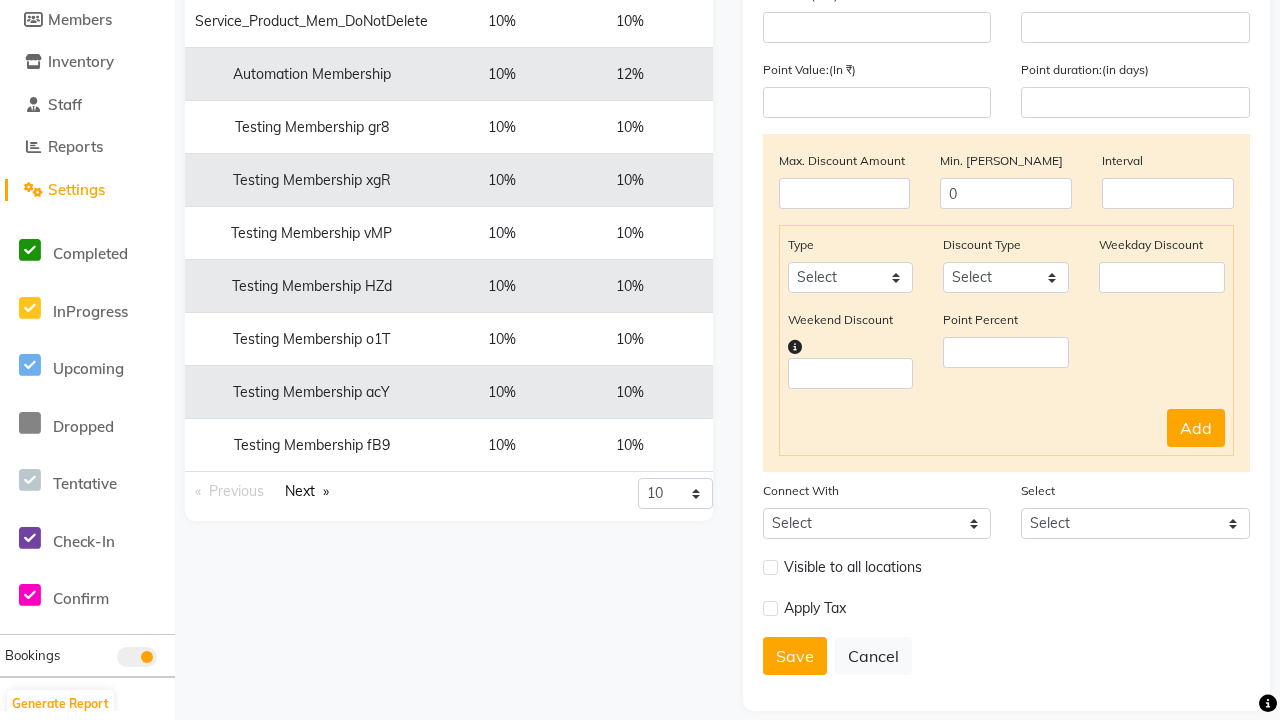 scroll, scrollTop: 0, scrollLeft: 0, axis: both 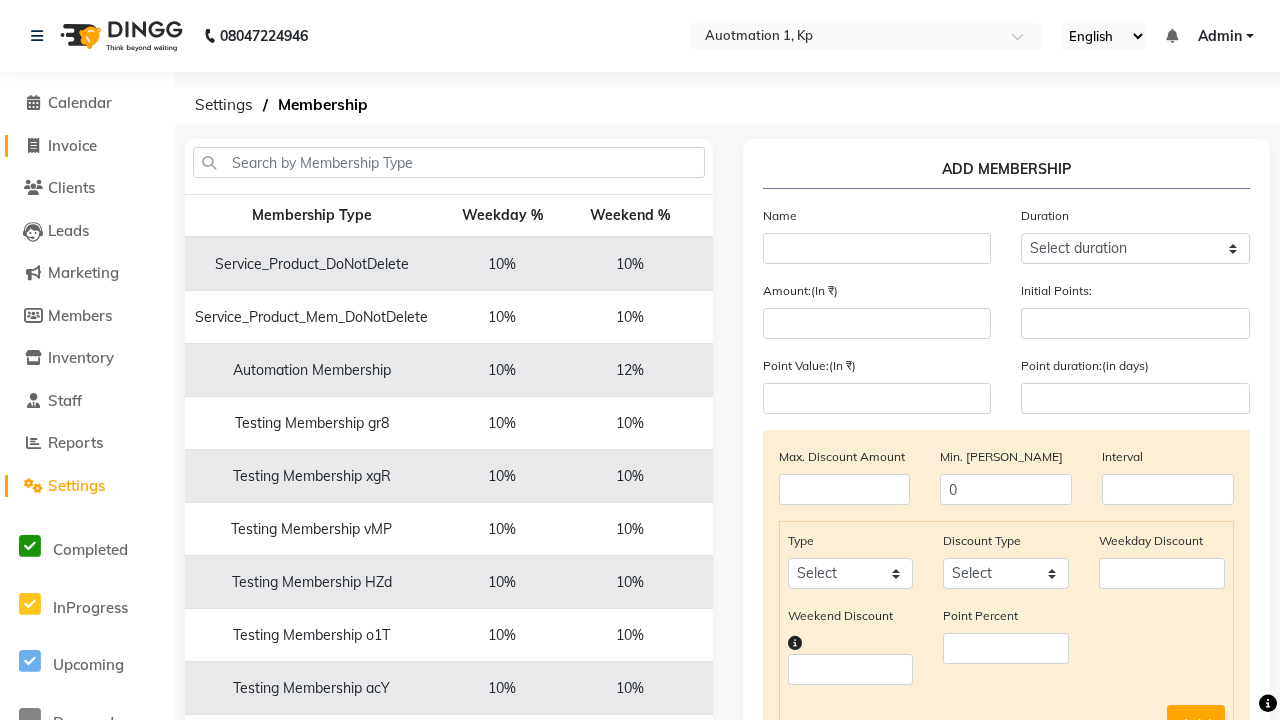 click on "Invoice" 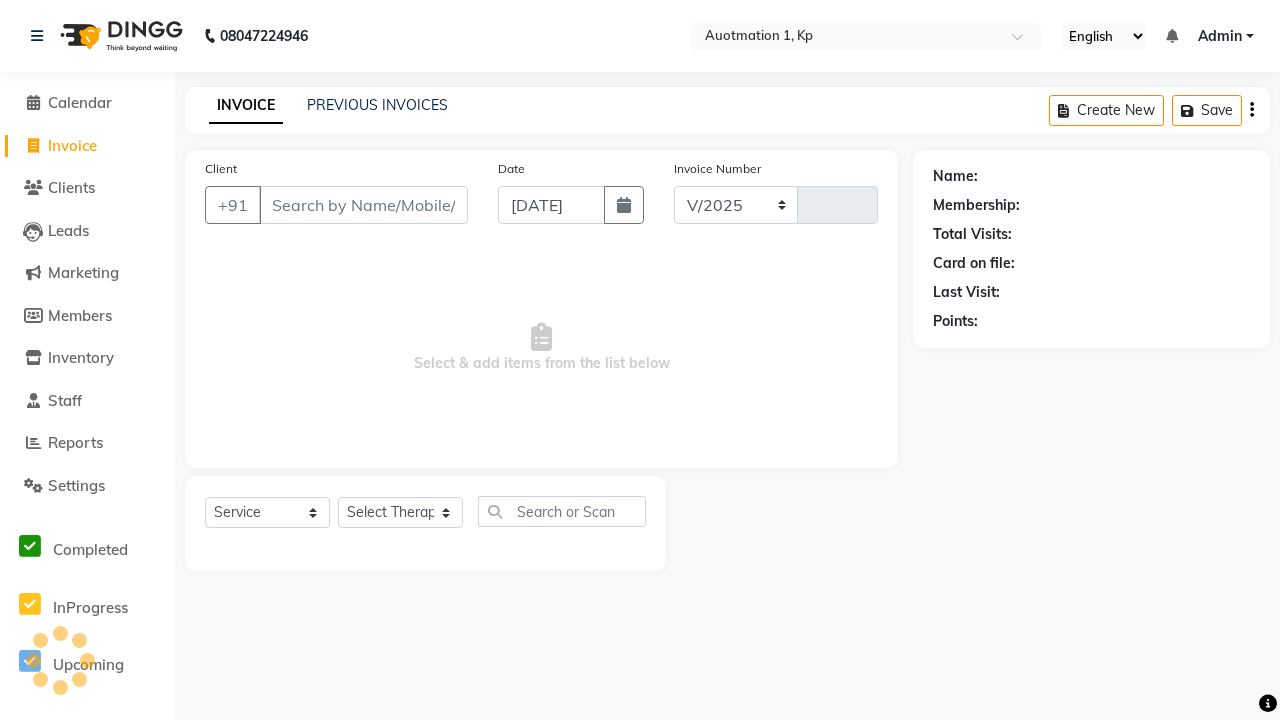 select on "150" 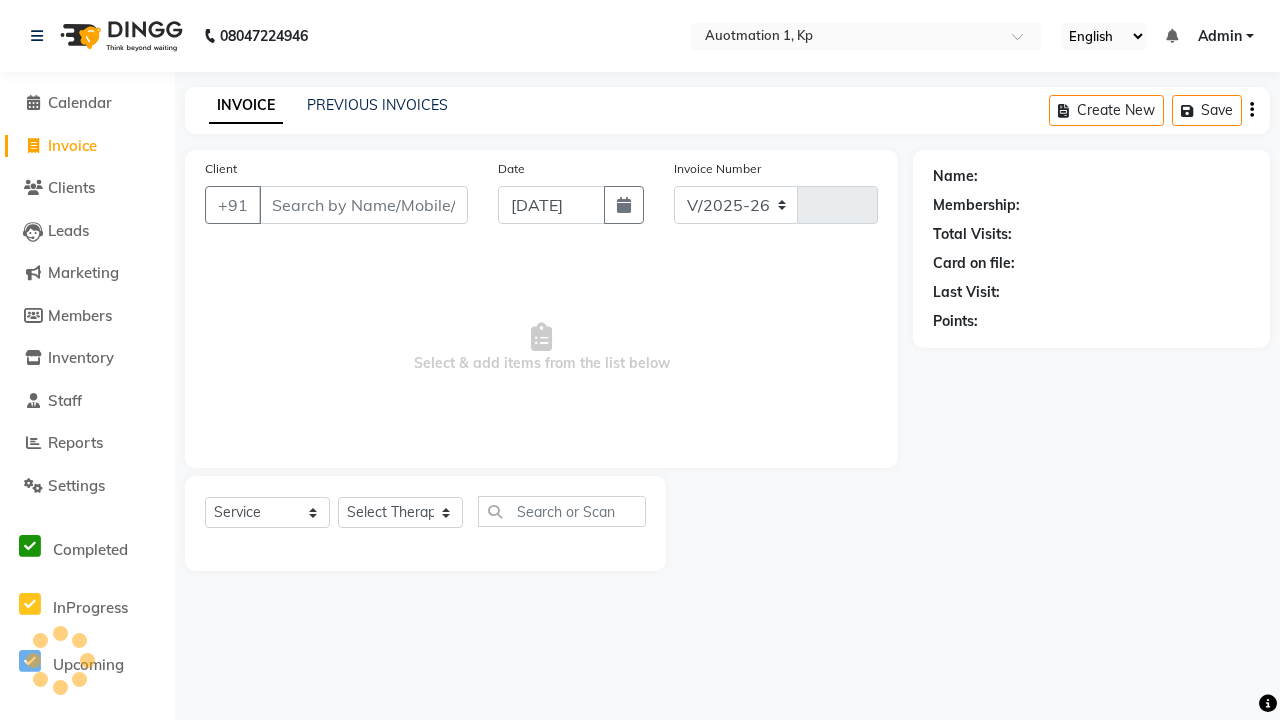 type on "2517" 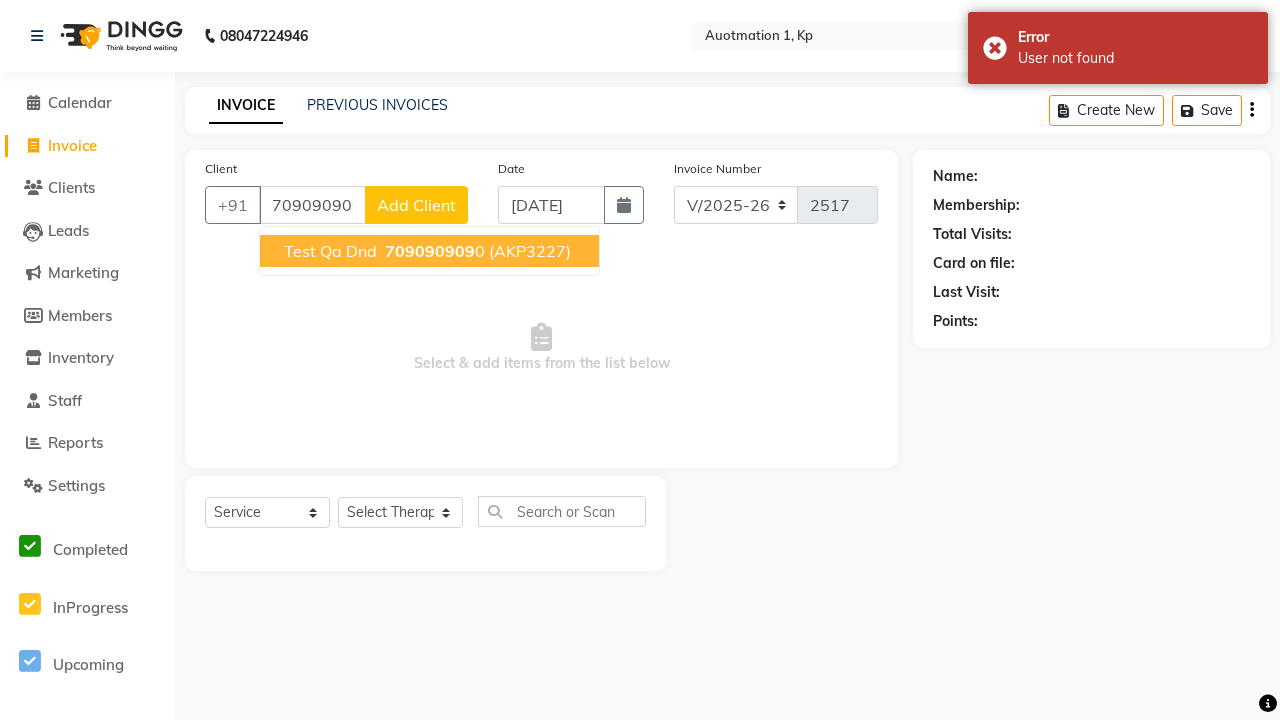 click on "709090909" at bounding box center [430, 251] 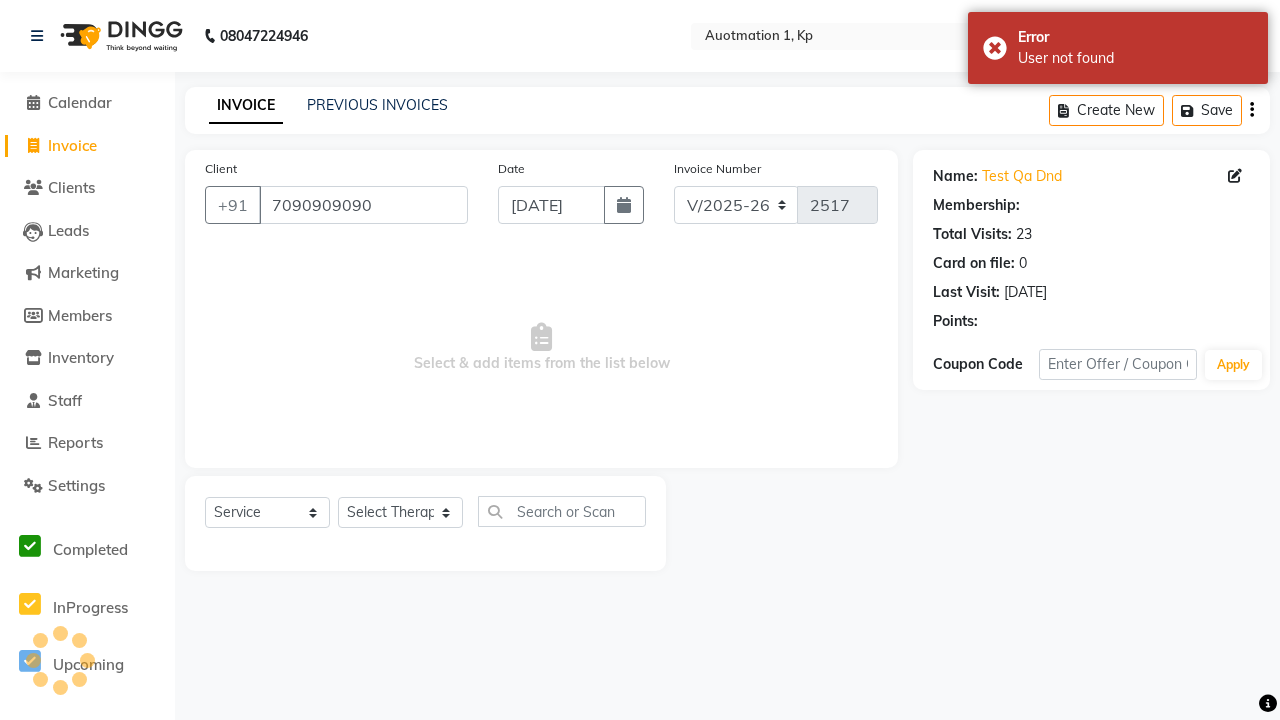select on "1: Object" 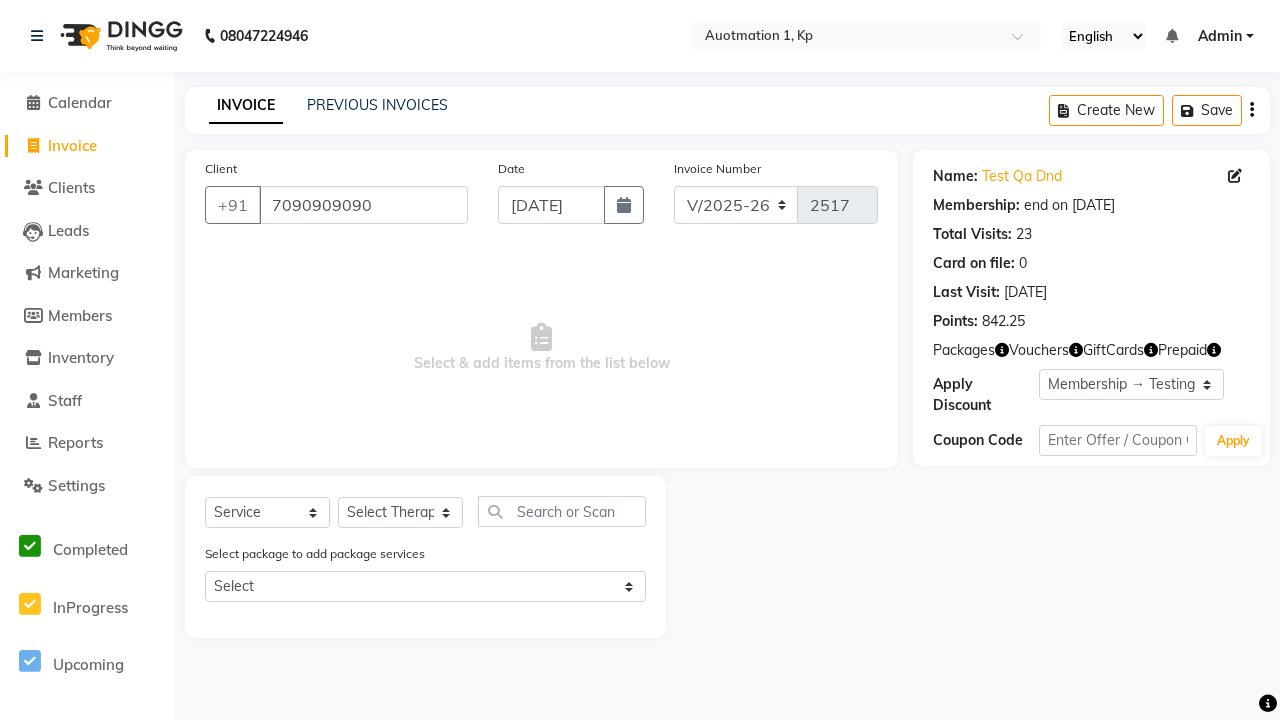 select on "membership" 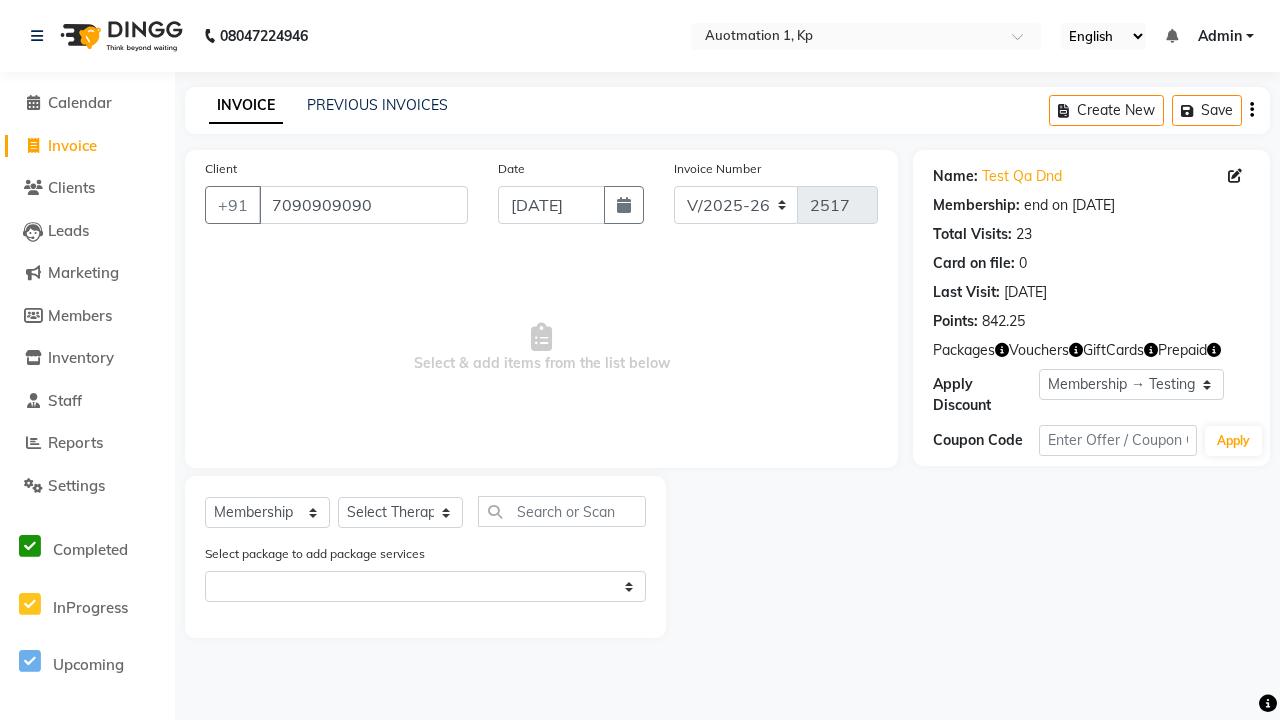 select on "5439" 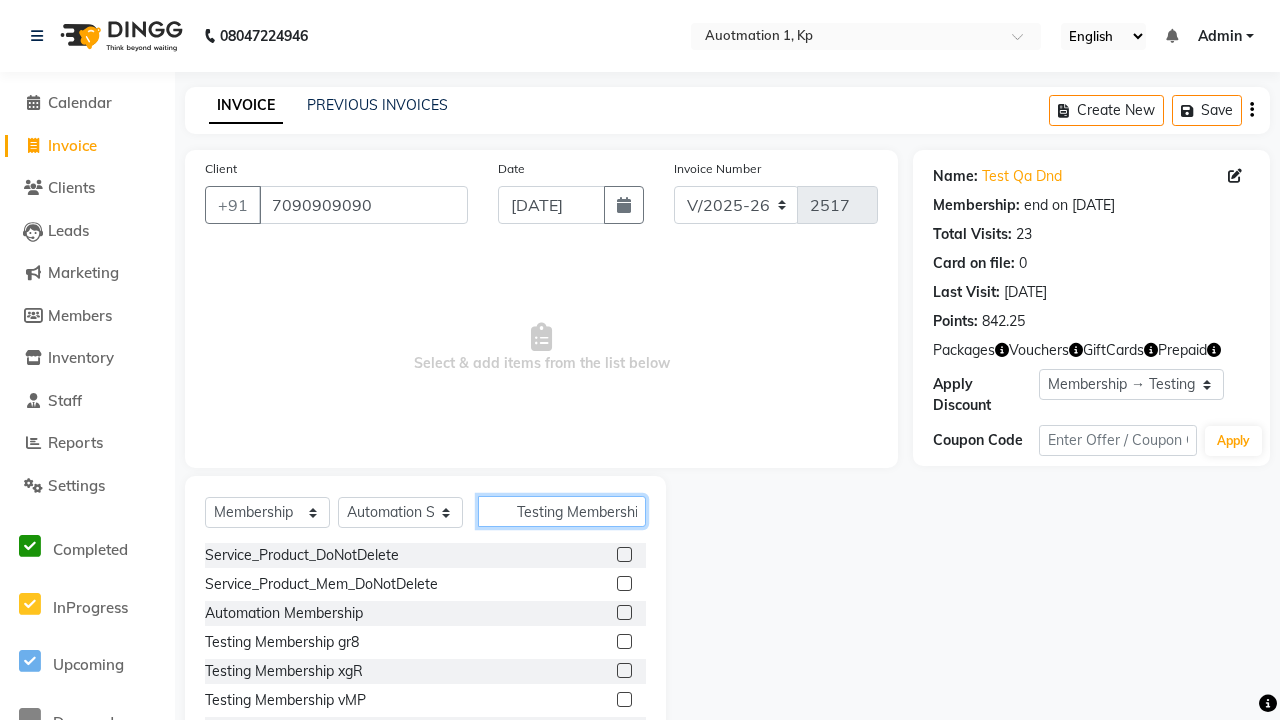scroll, scrollTop: 0, scrollLeft: 32, axis: horizontal 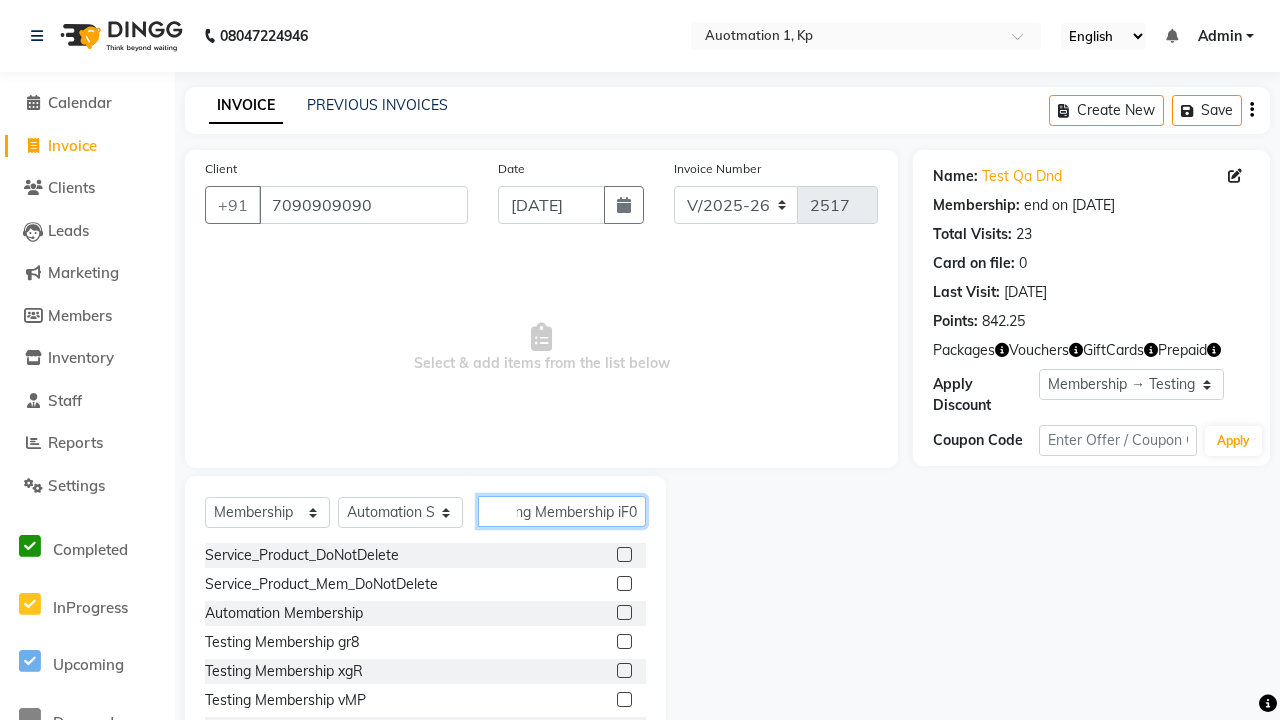 type on "Testing Membership iF0" 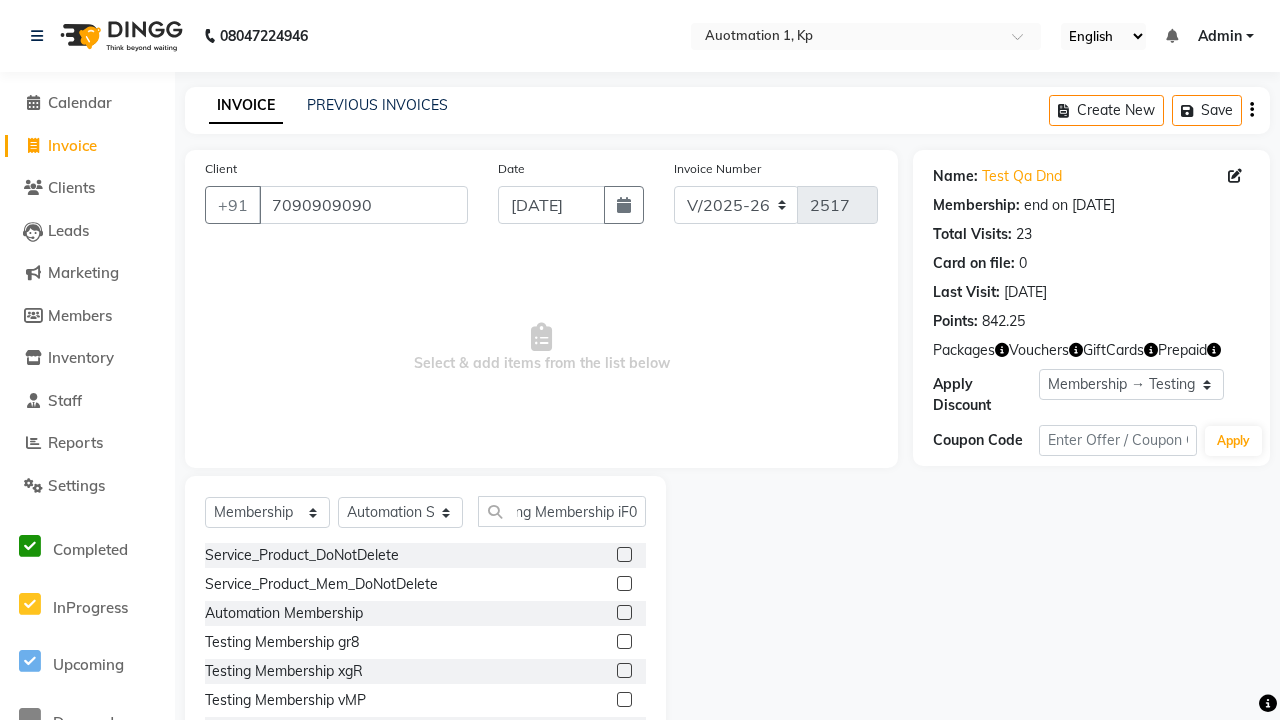 select on "select" 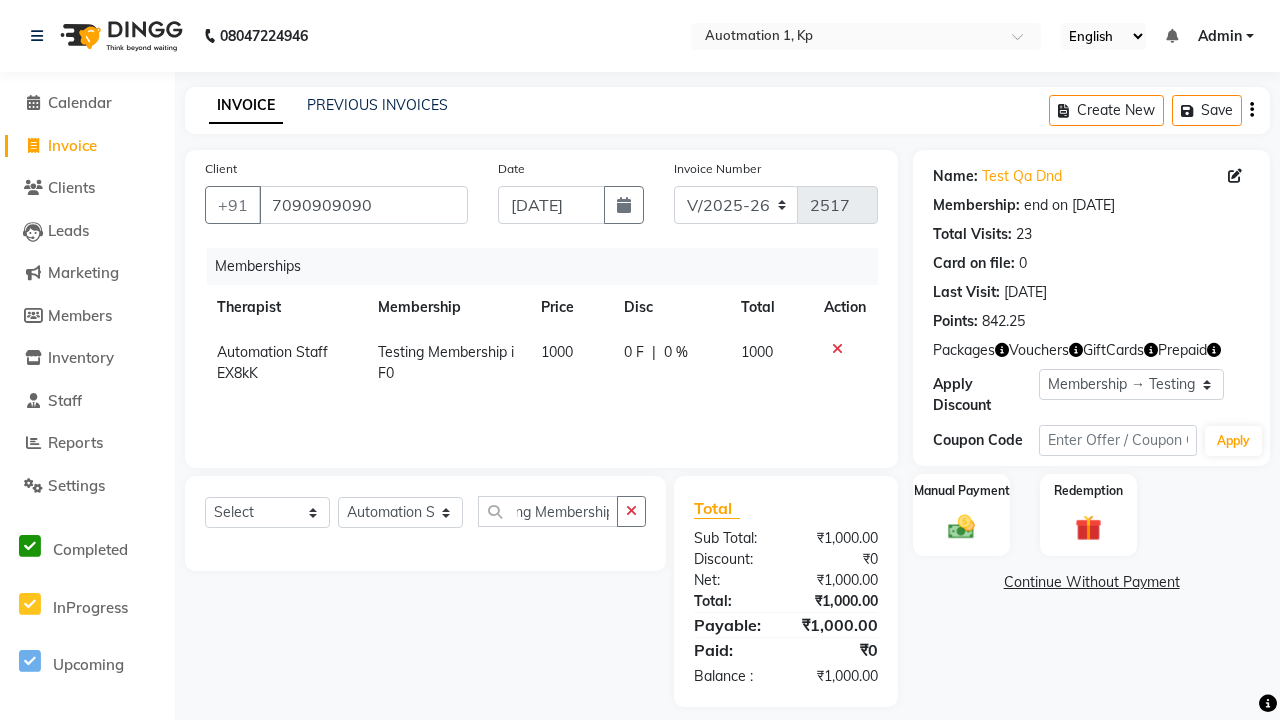 scroll, scrollTop: 0, scrollLeft: 0, axis: both 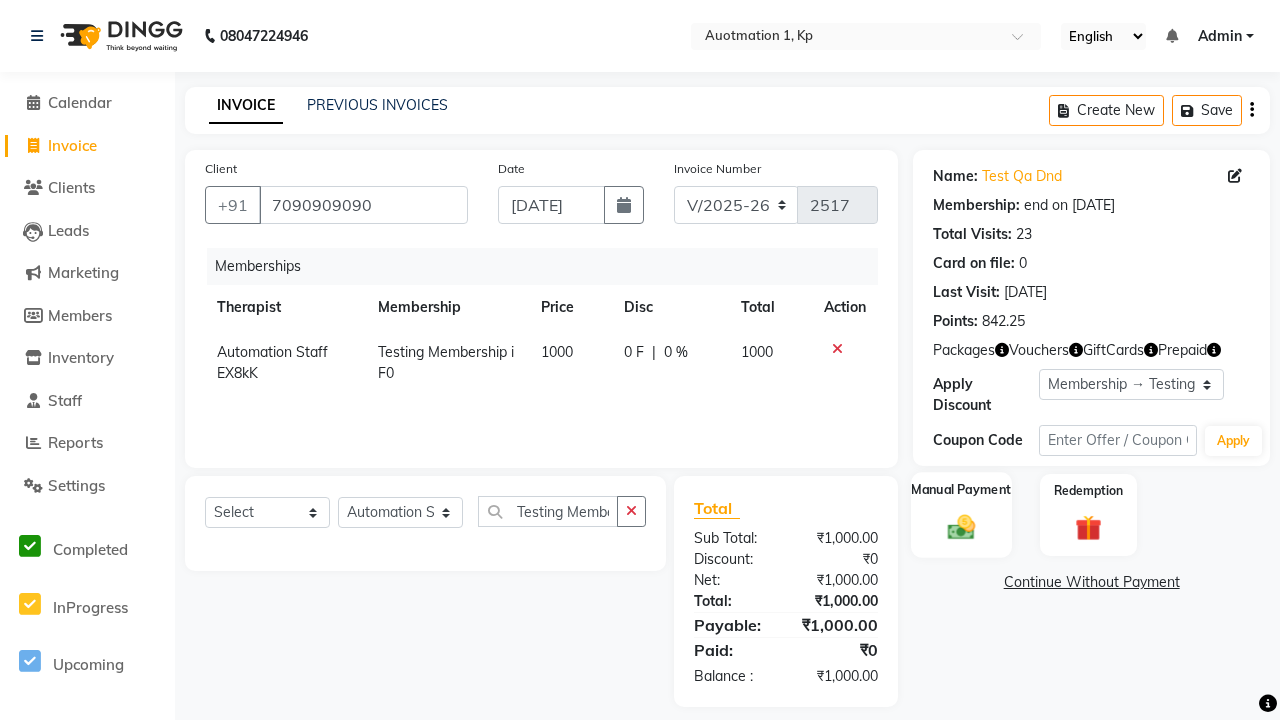 click 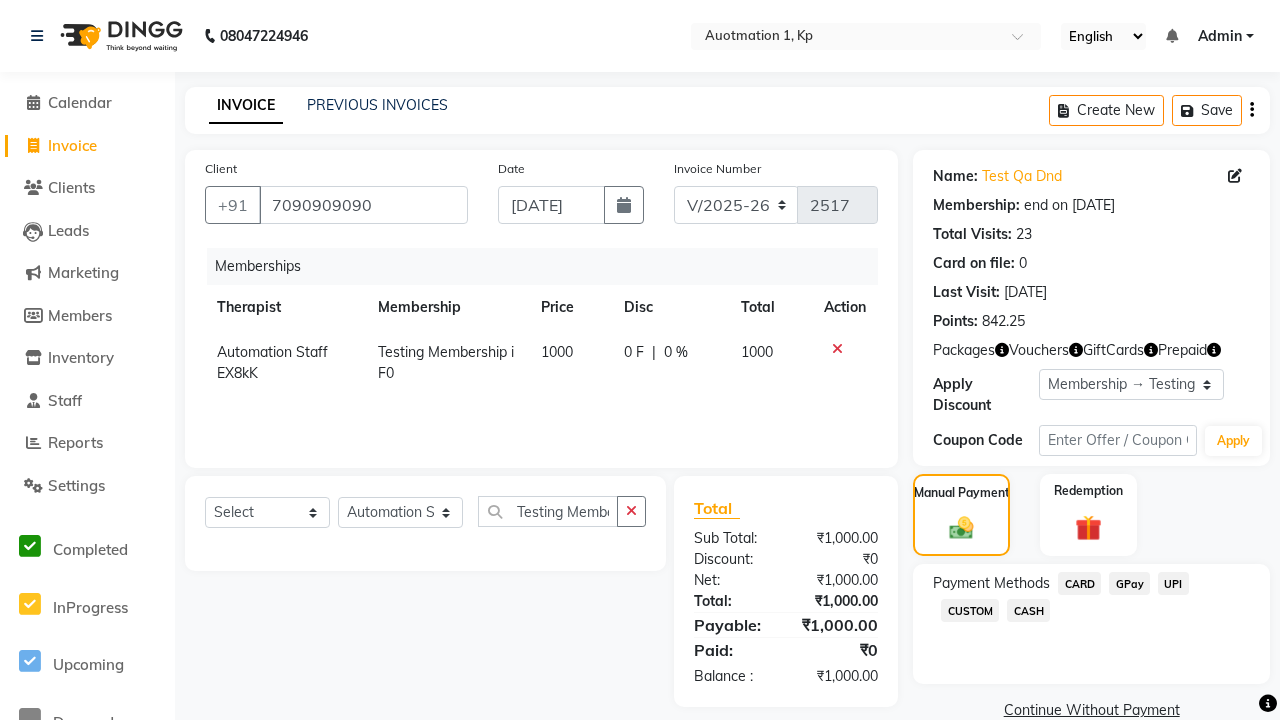 click on "CARD" 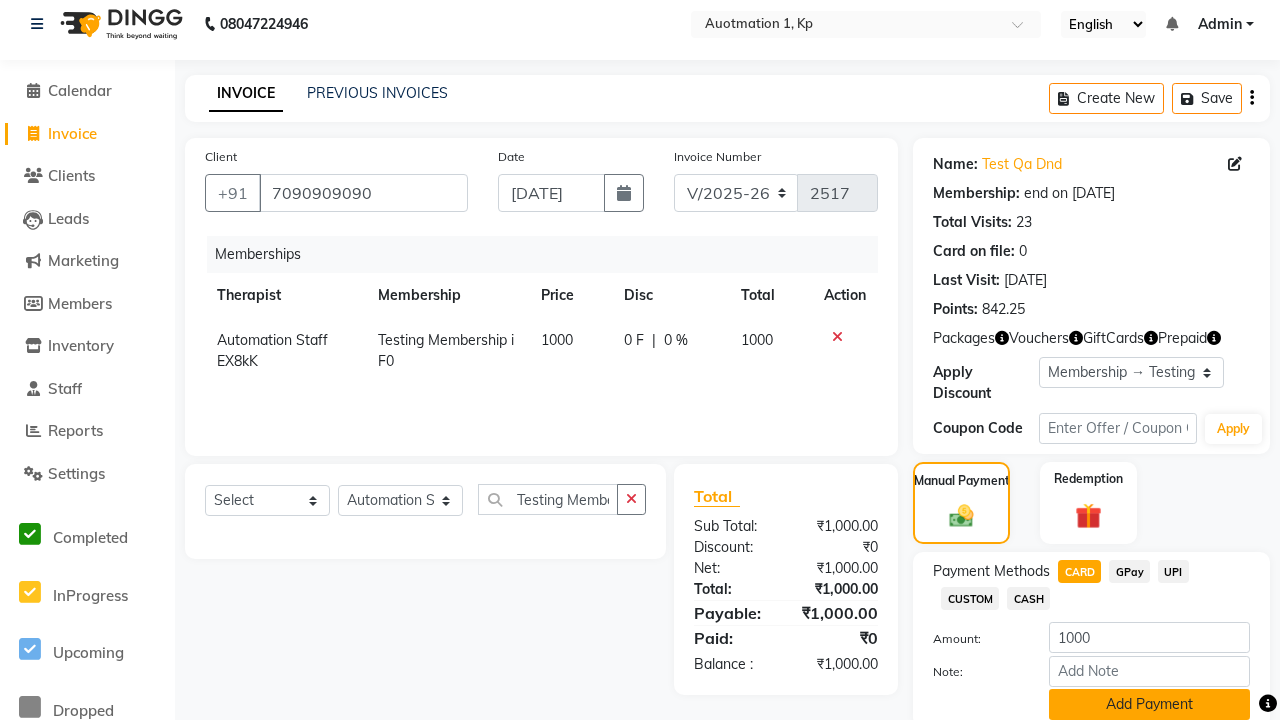 click on "Add Payment" 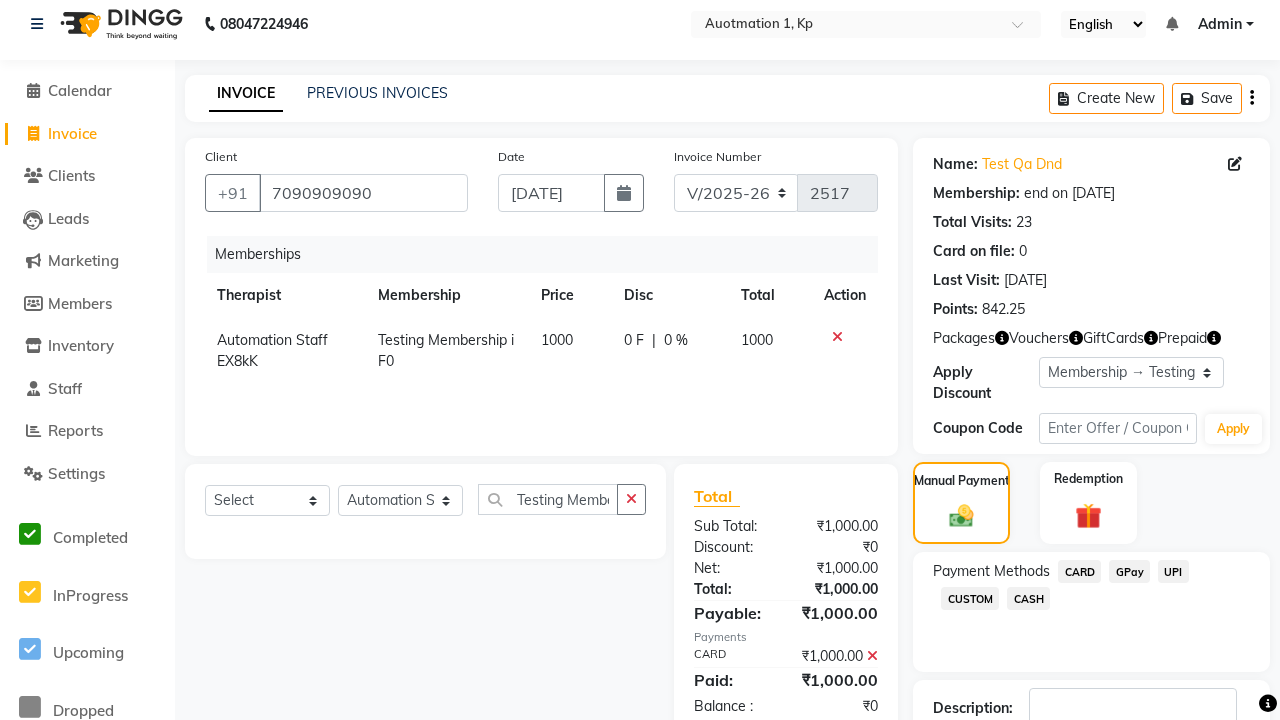 click 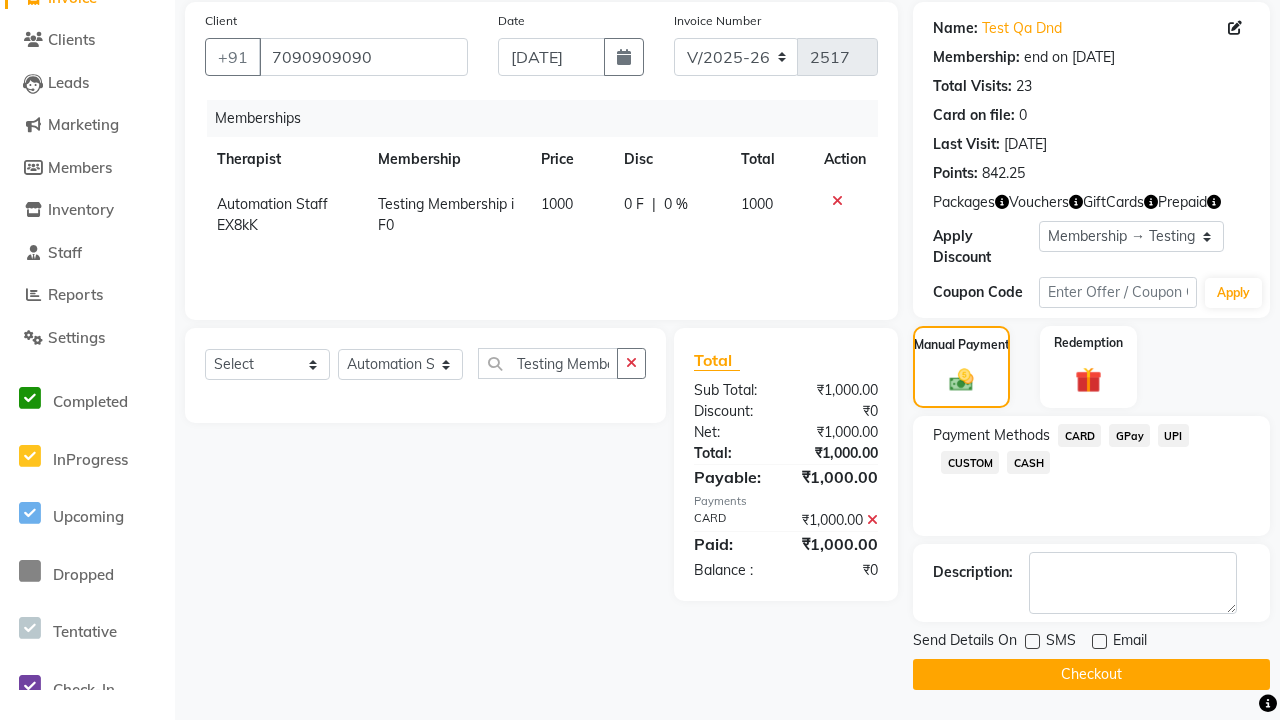 click on "Checkout" 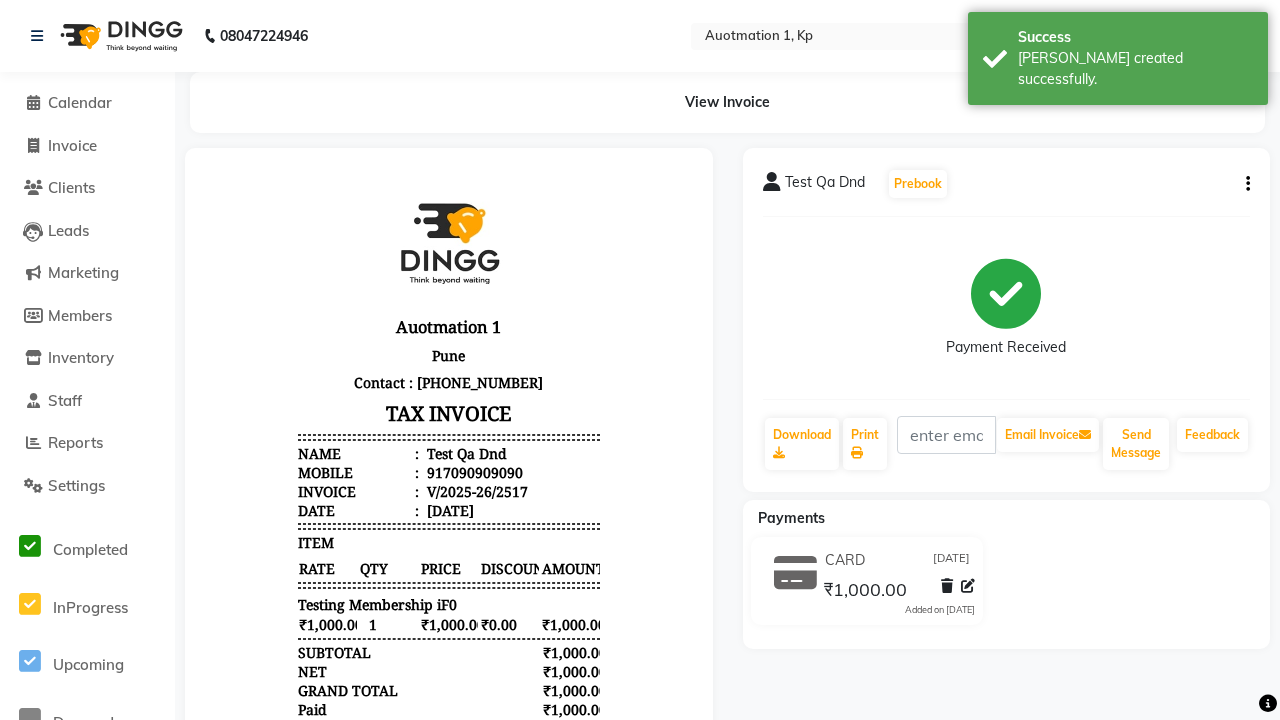 scroll, scrollTop: 0, scrollLeft: 0, axis: both 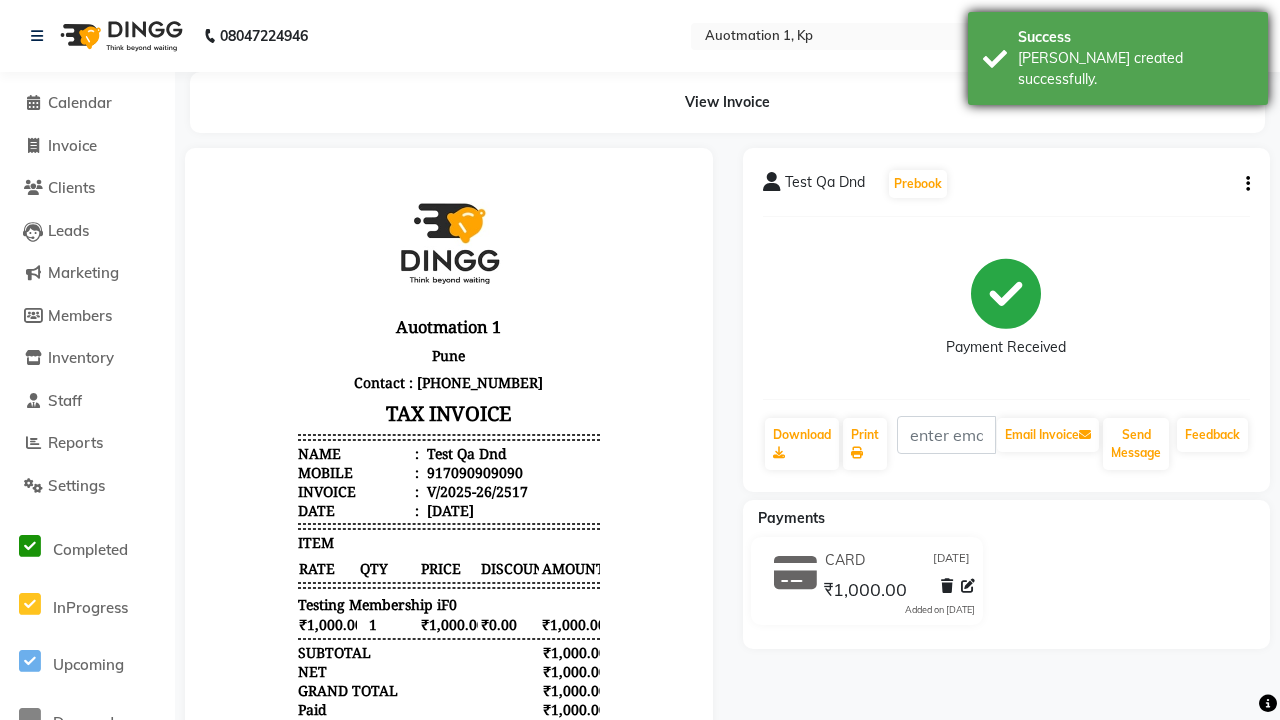 click on "[PERSON_NAME] created successfully." at bounding box center (1135, 69) 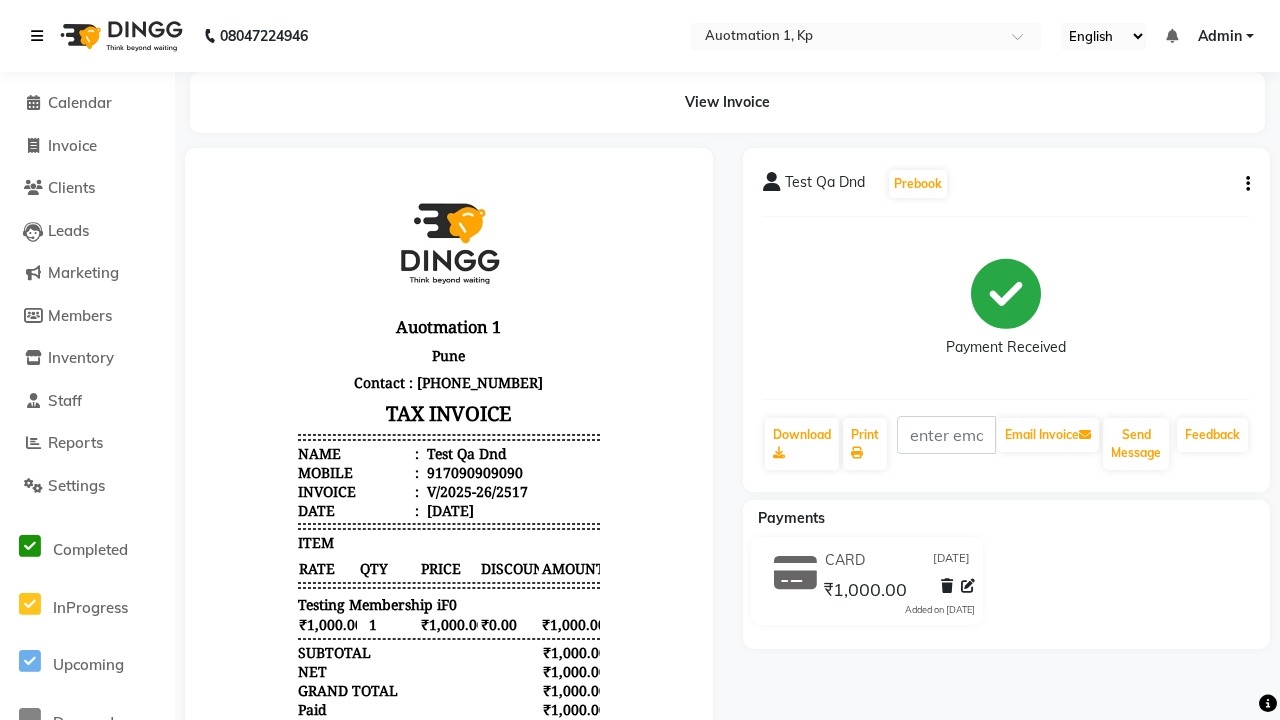 click at bounding box center [37, 36] 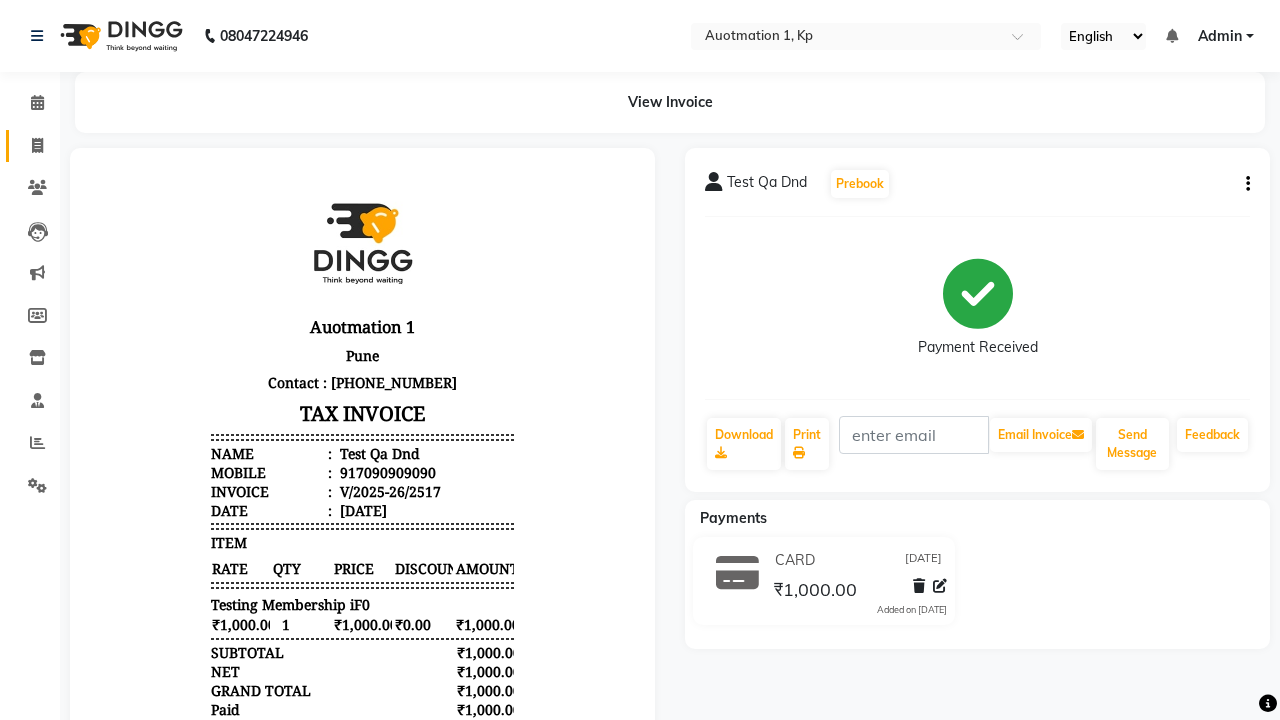 click 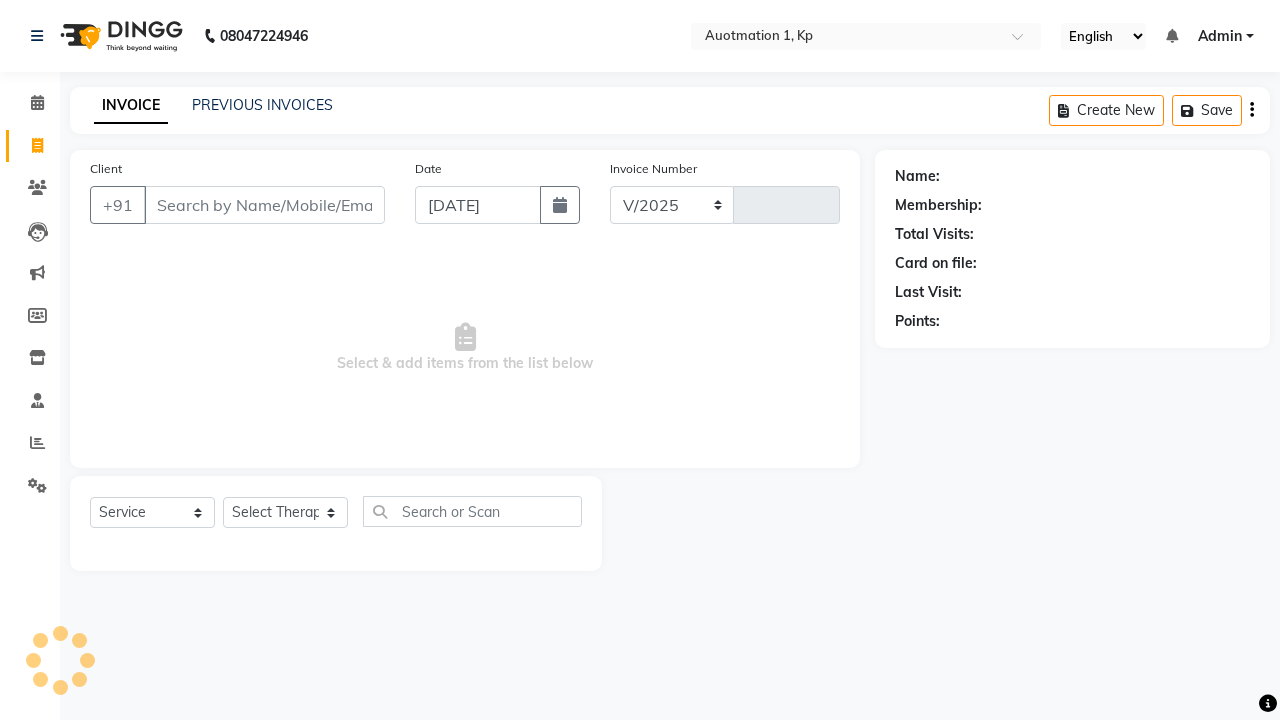 select on "150" 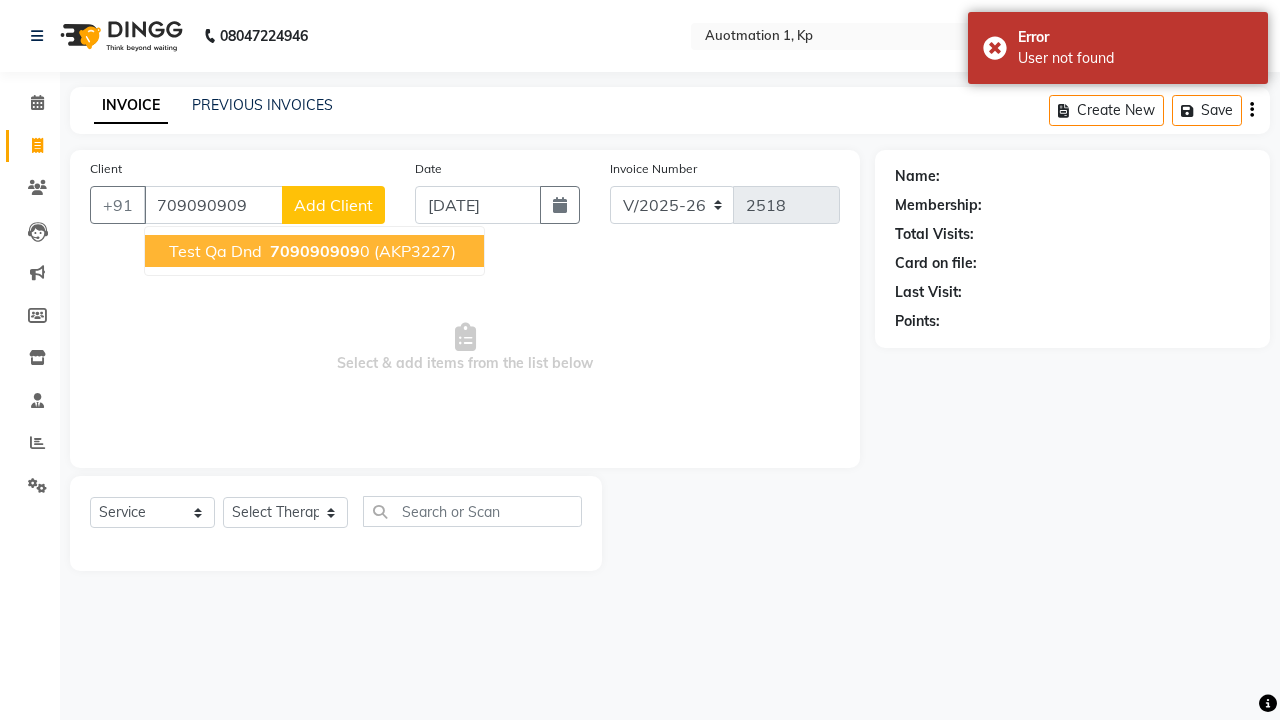 click on "709090909" at bounding box center (315, 251) 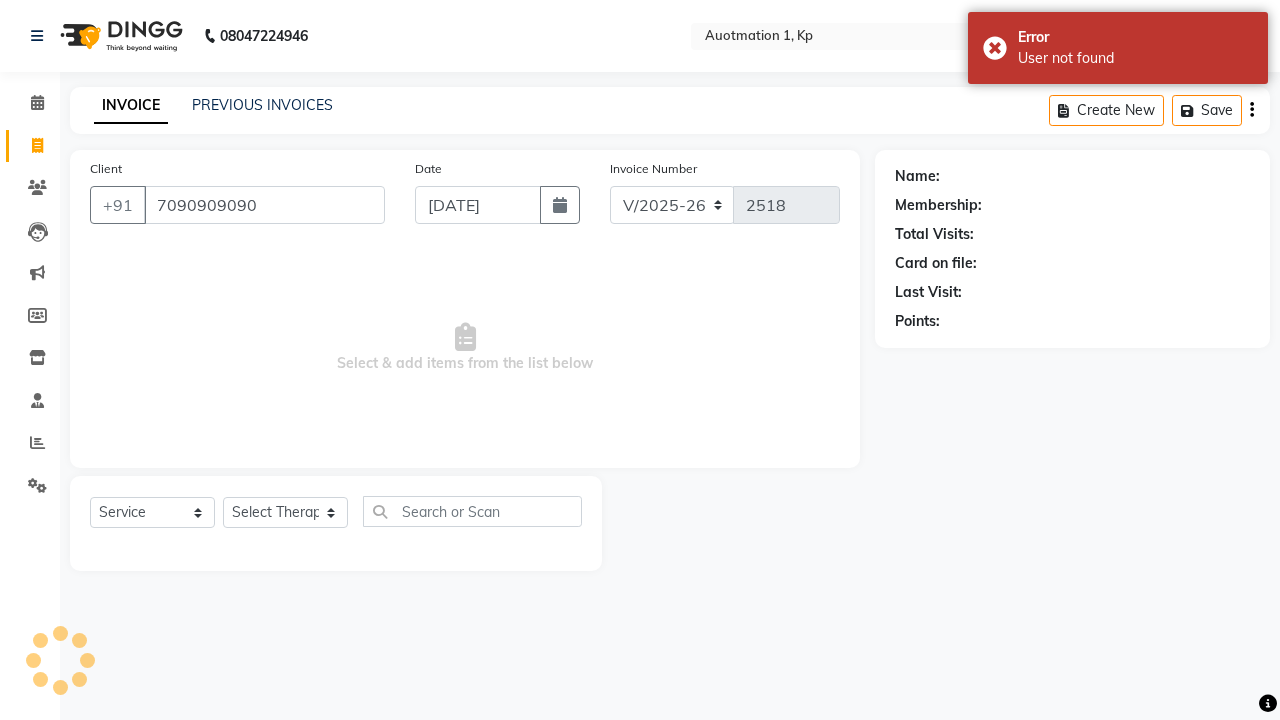 type on "7090909090" 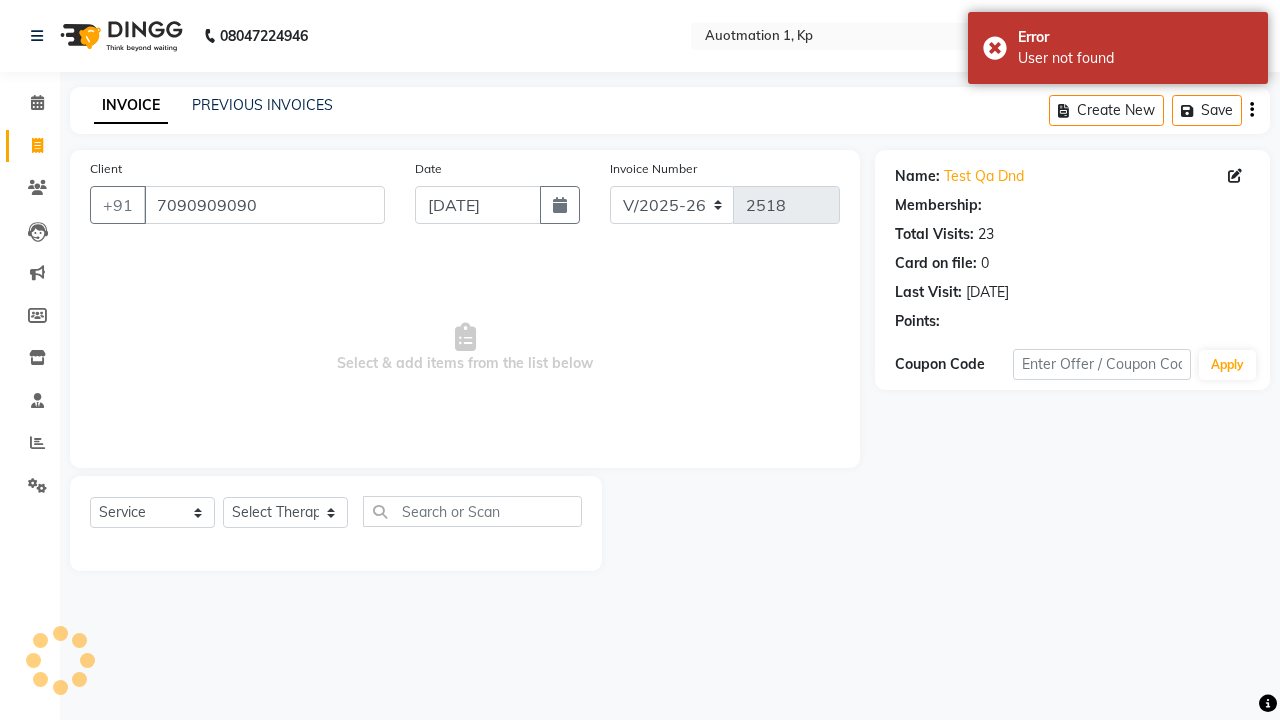 select on "1: Object" 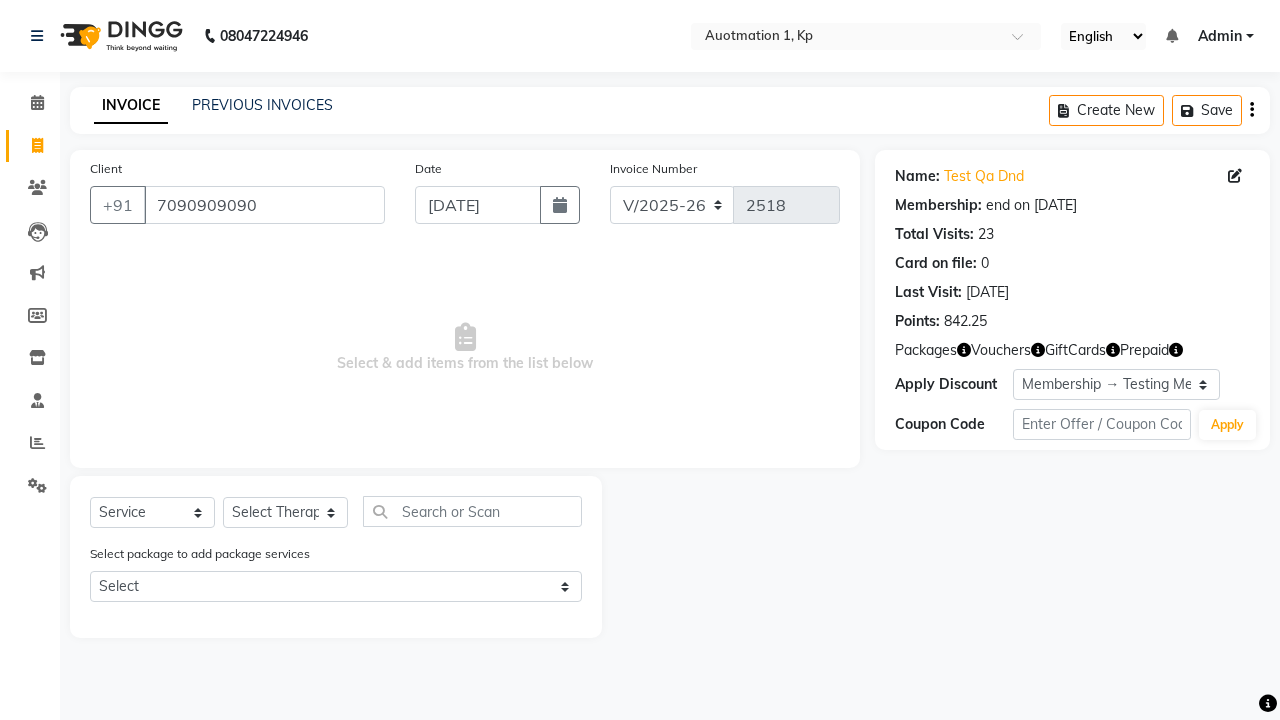 select on "5439" 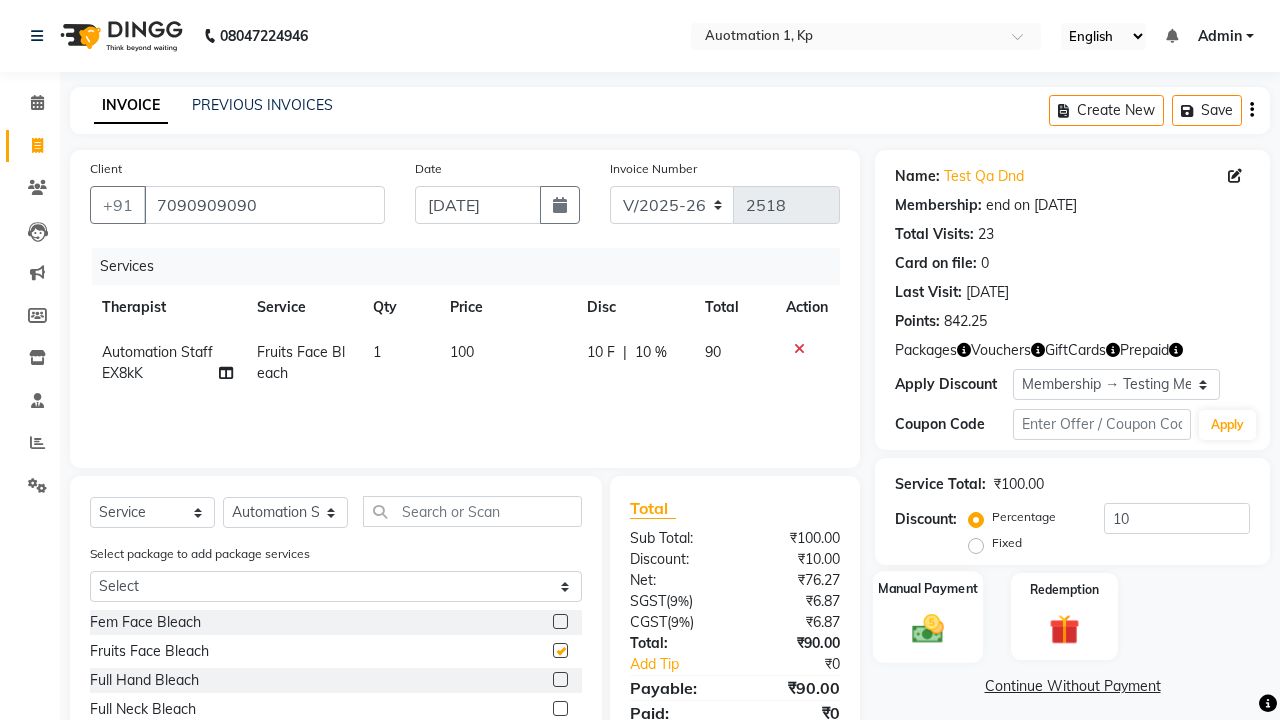 click 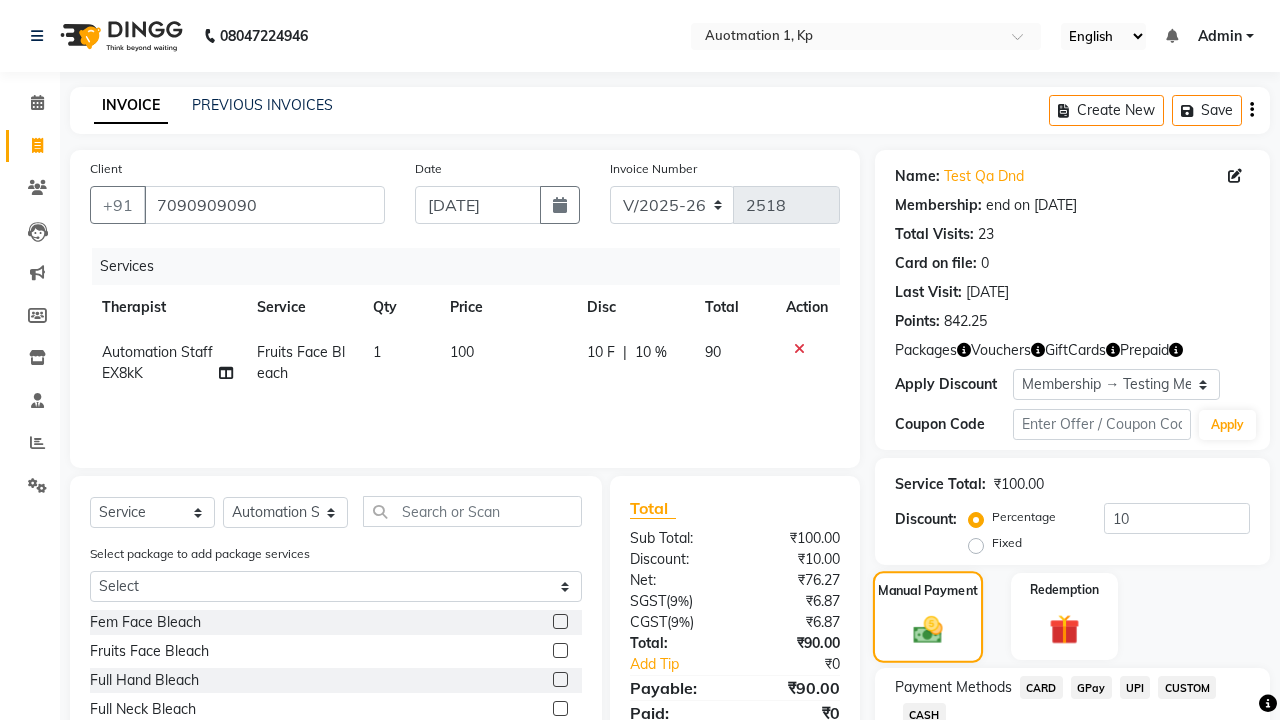 checkbox on "false" 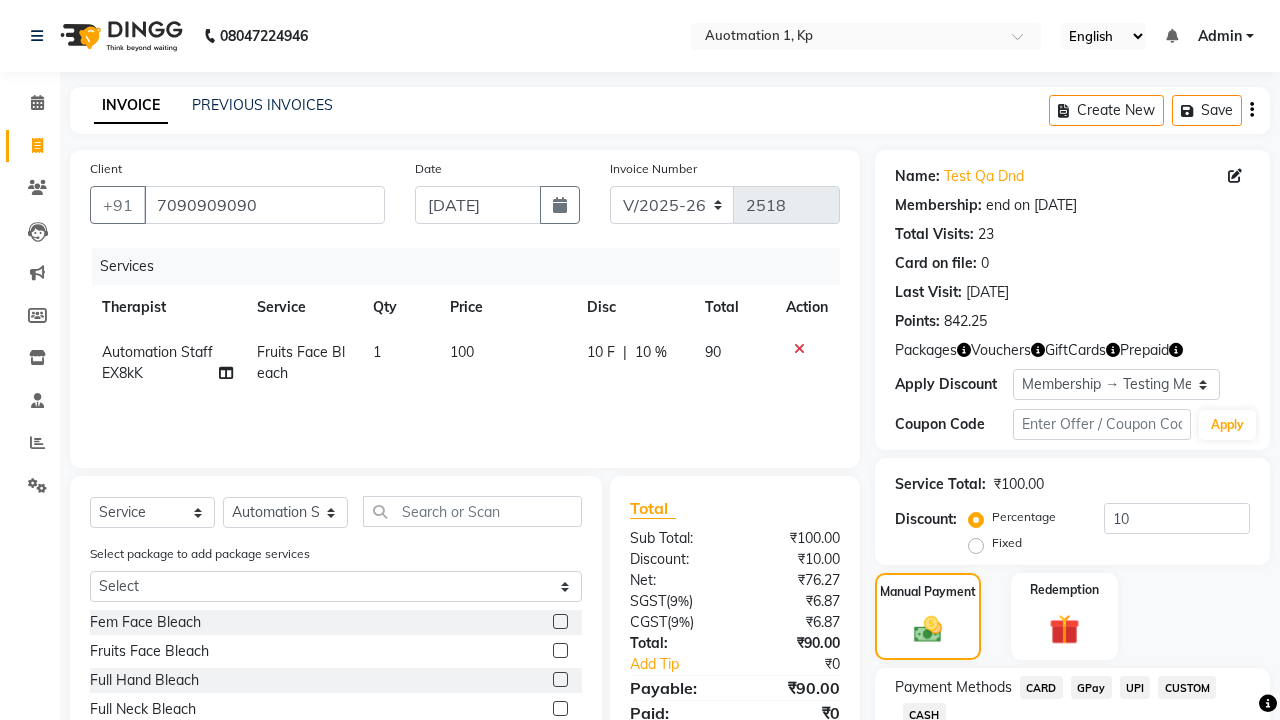 click on "CARD" 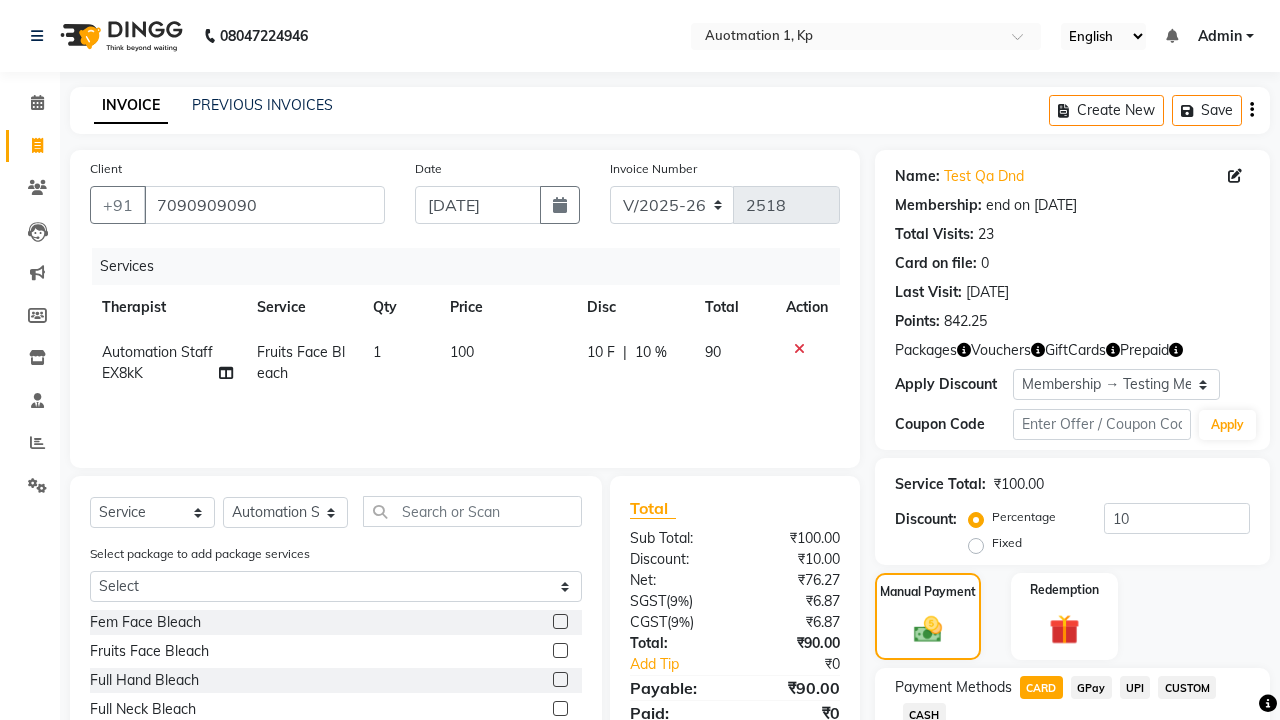 scroll, scrollTop: 195, scrollLeft: 0, axis: vertical 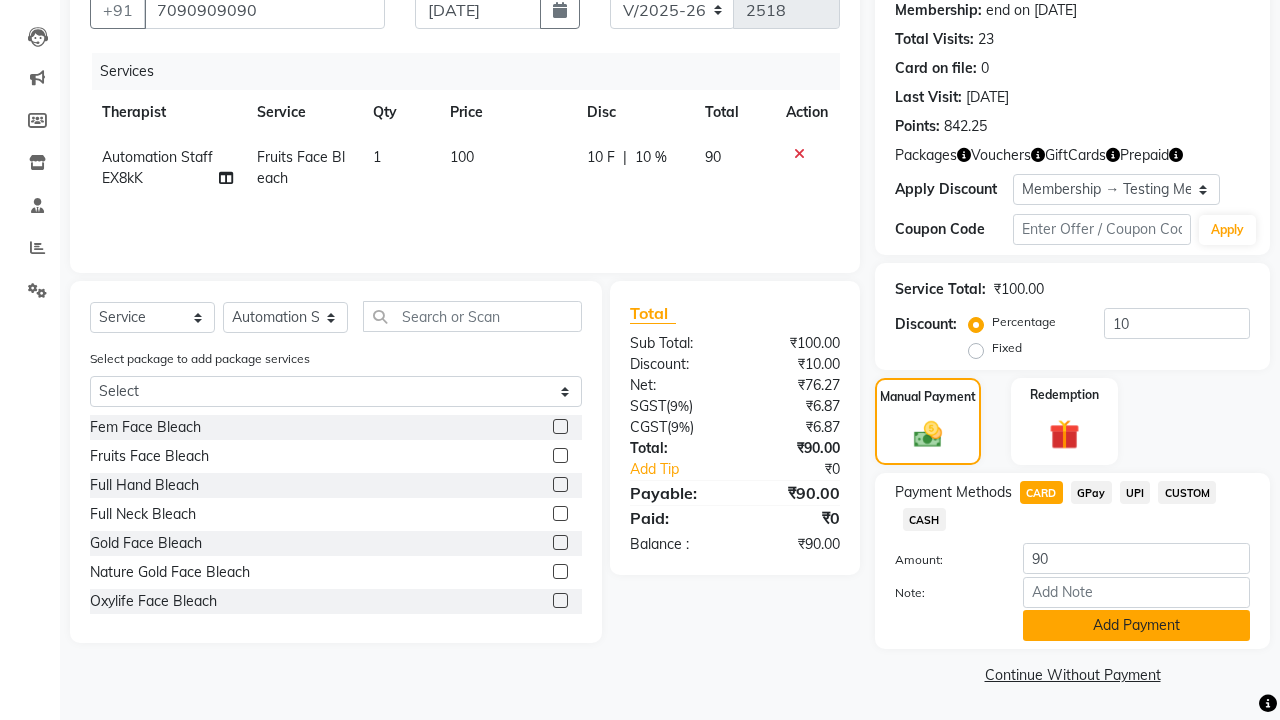 click on "Add Payment" 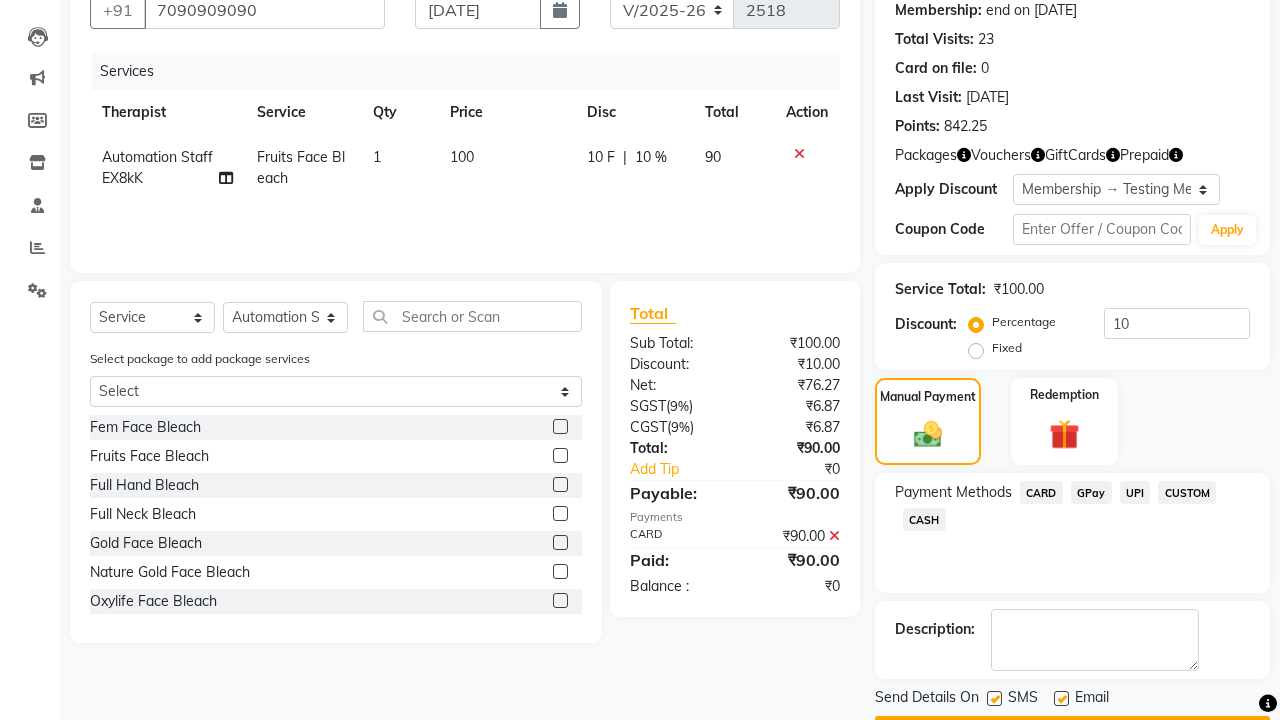 click 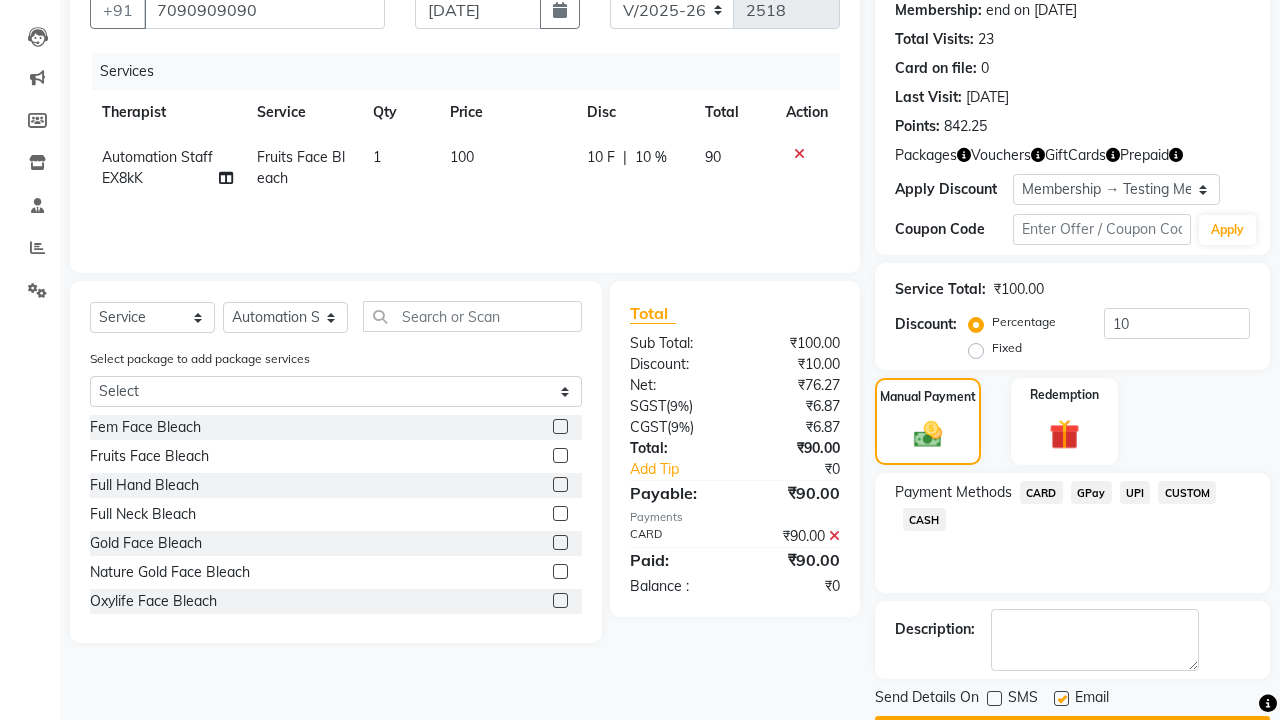 click 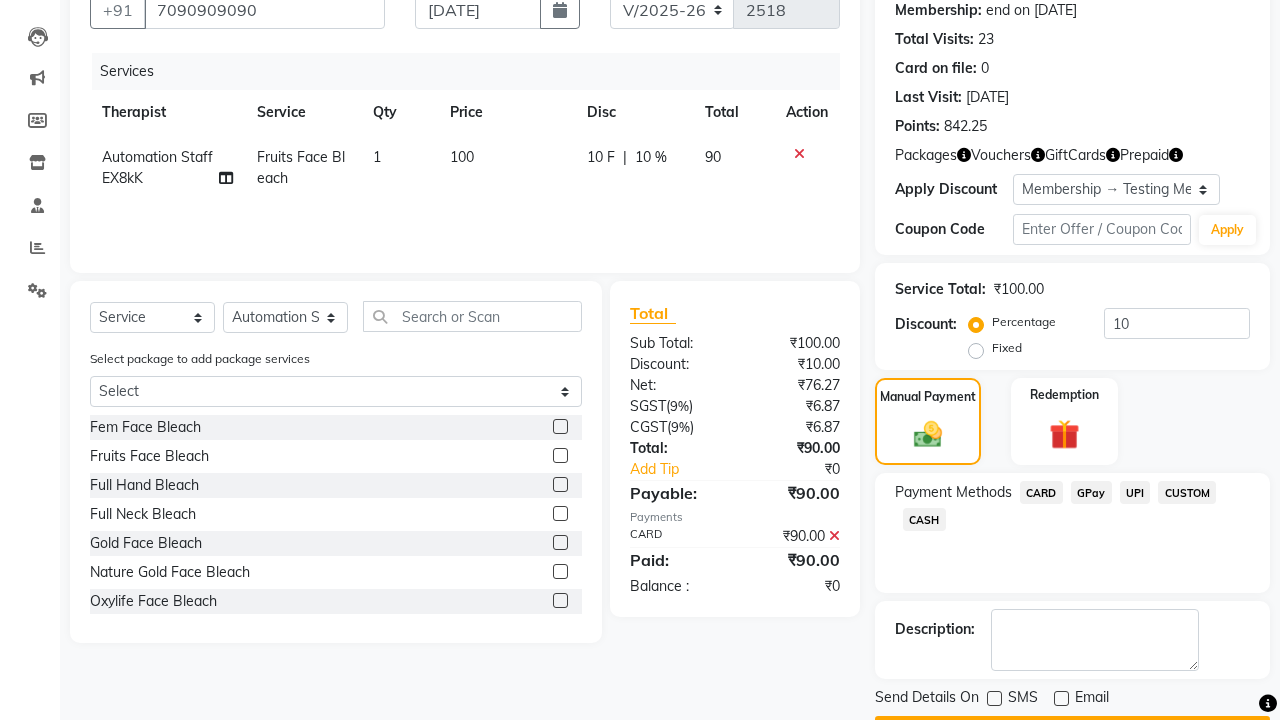 click on "Checkout" 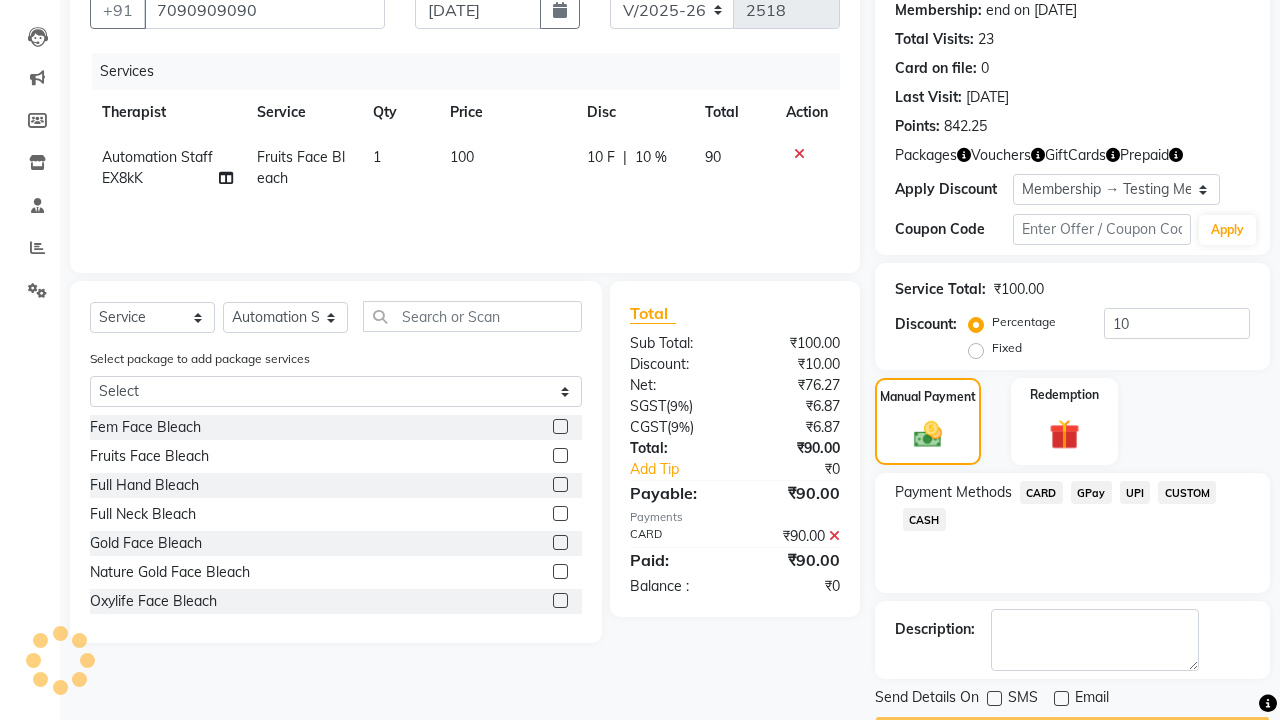 scroll, scrollTop: 222, scrollLeft: 0, axis: vertical 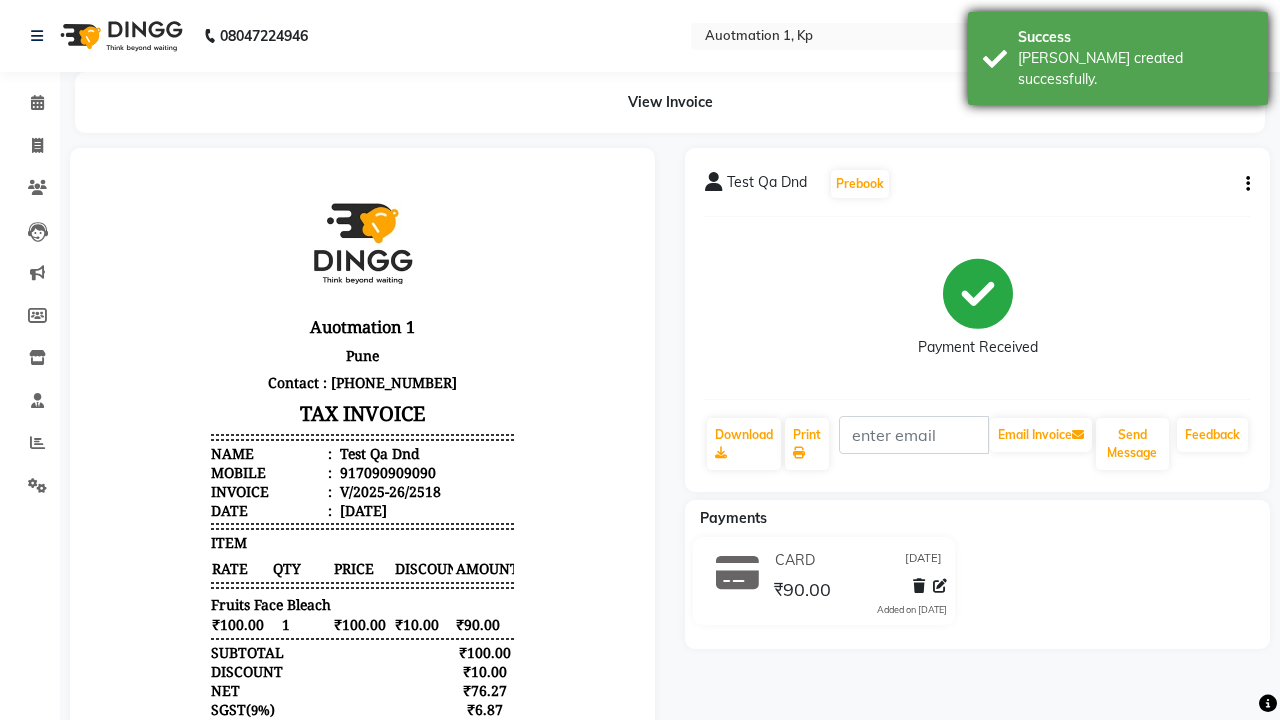 click on "[PERSON_NAME] created successfully." at bounding box center [1135, 69] 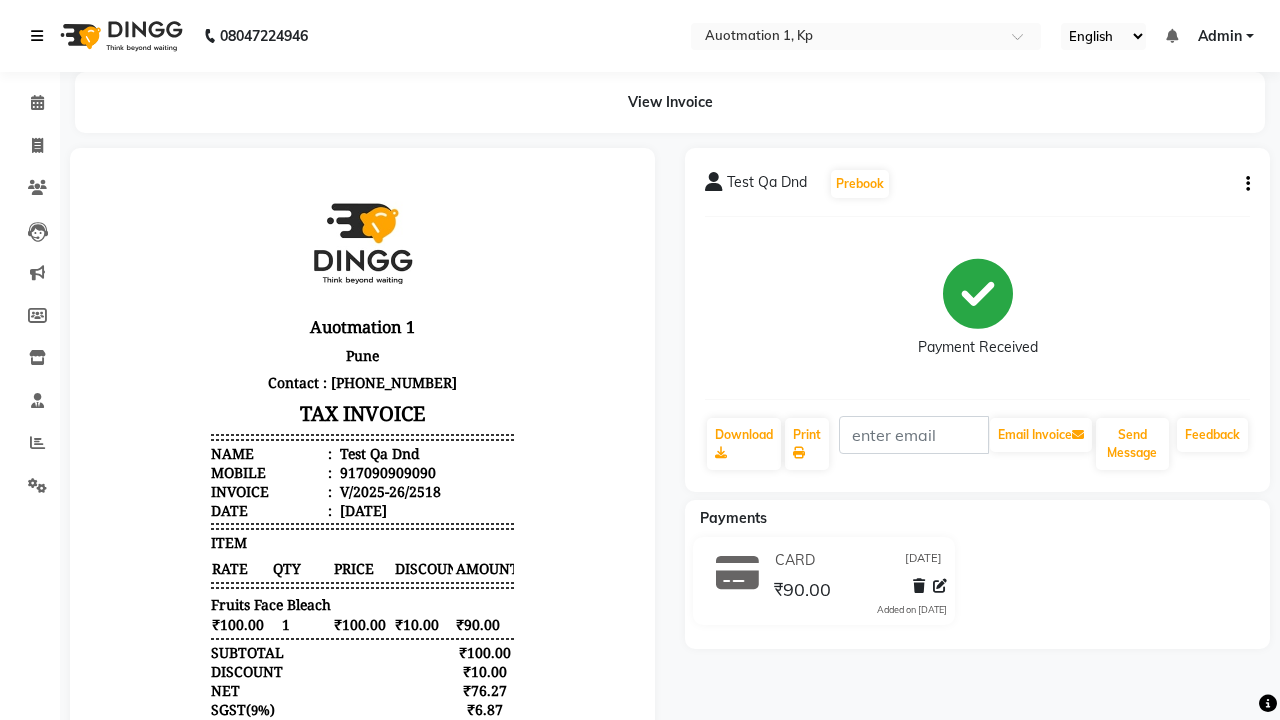 click at bounding box center (37, 36) 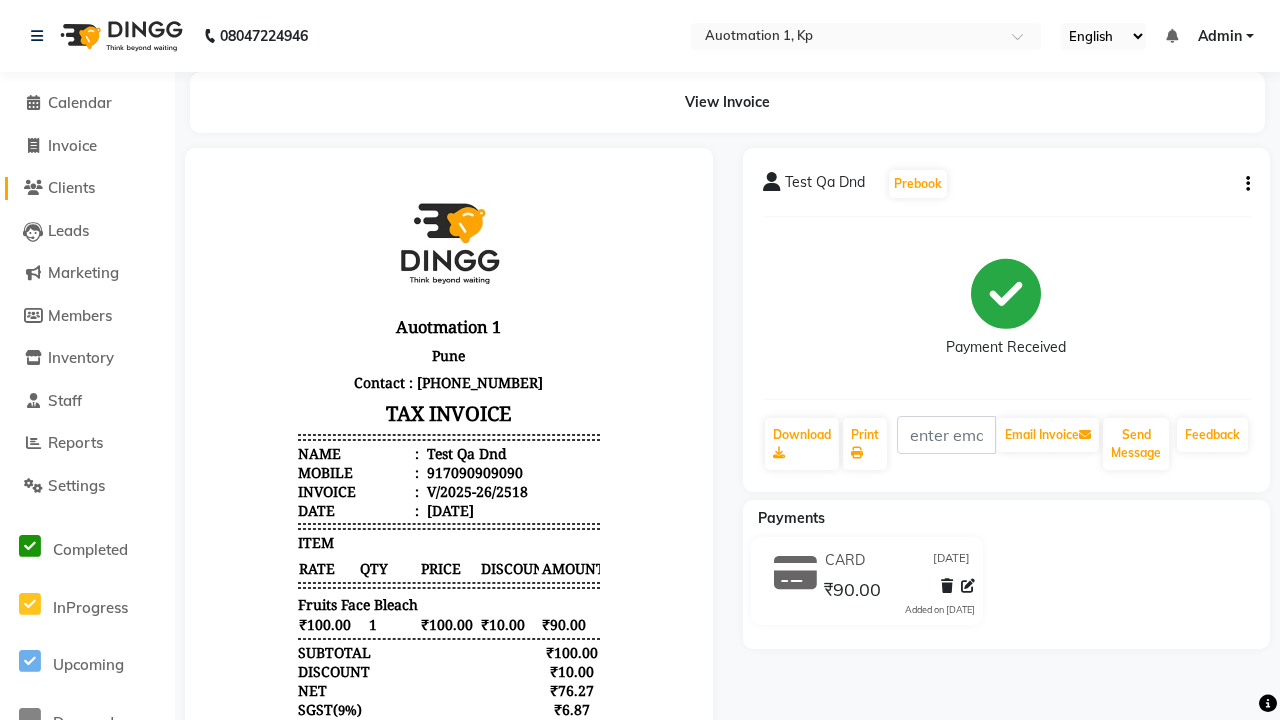click on "Clients" 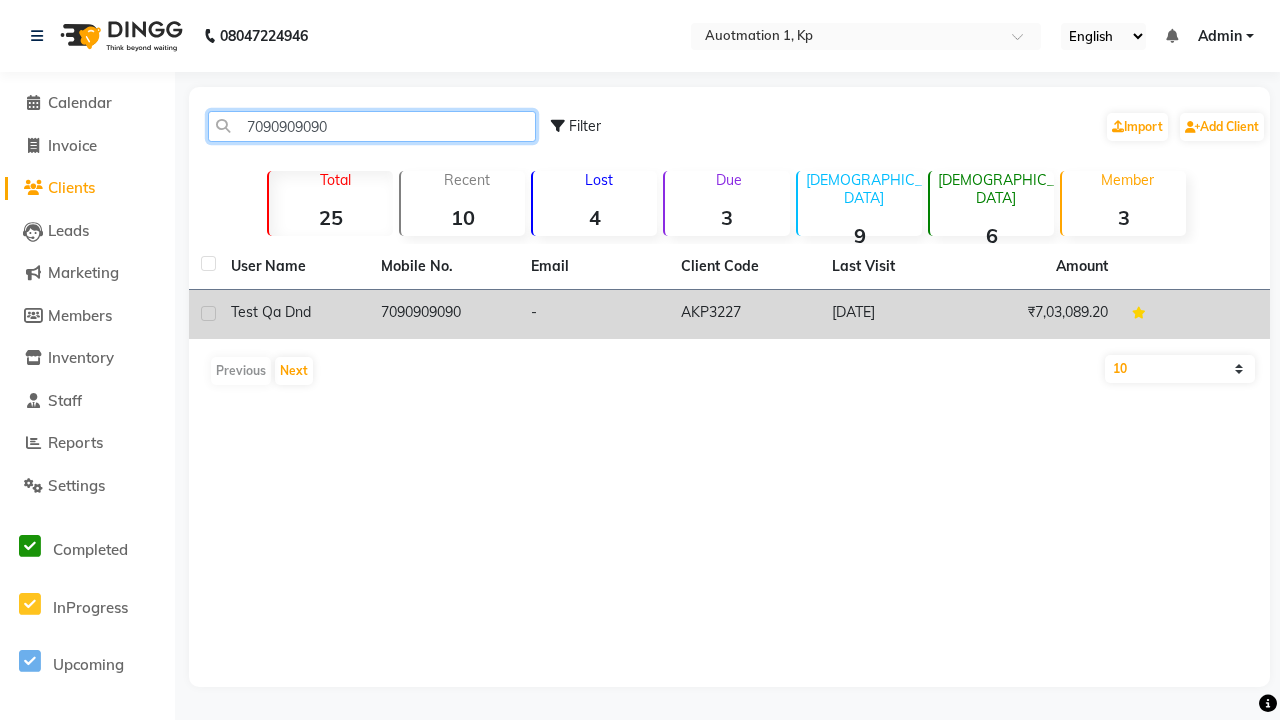 type on "7090909090" 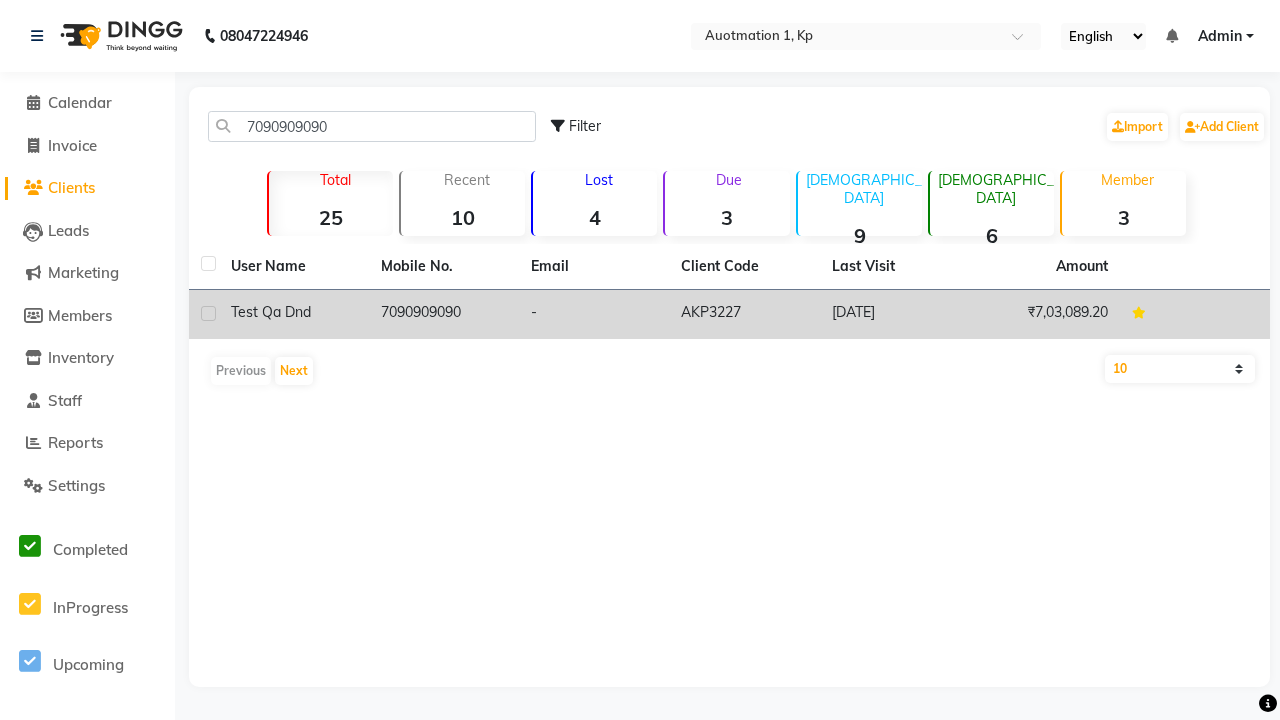 click on "7090909090" 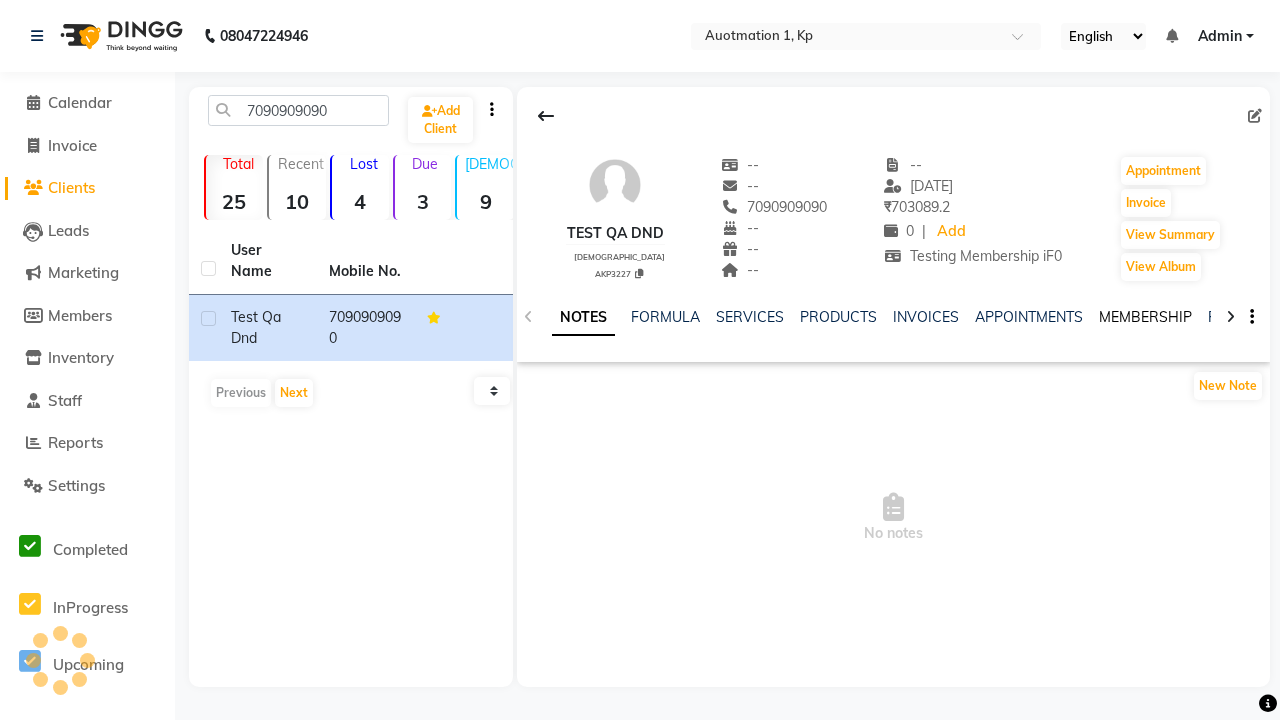 click on "MEMBERSHIP" 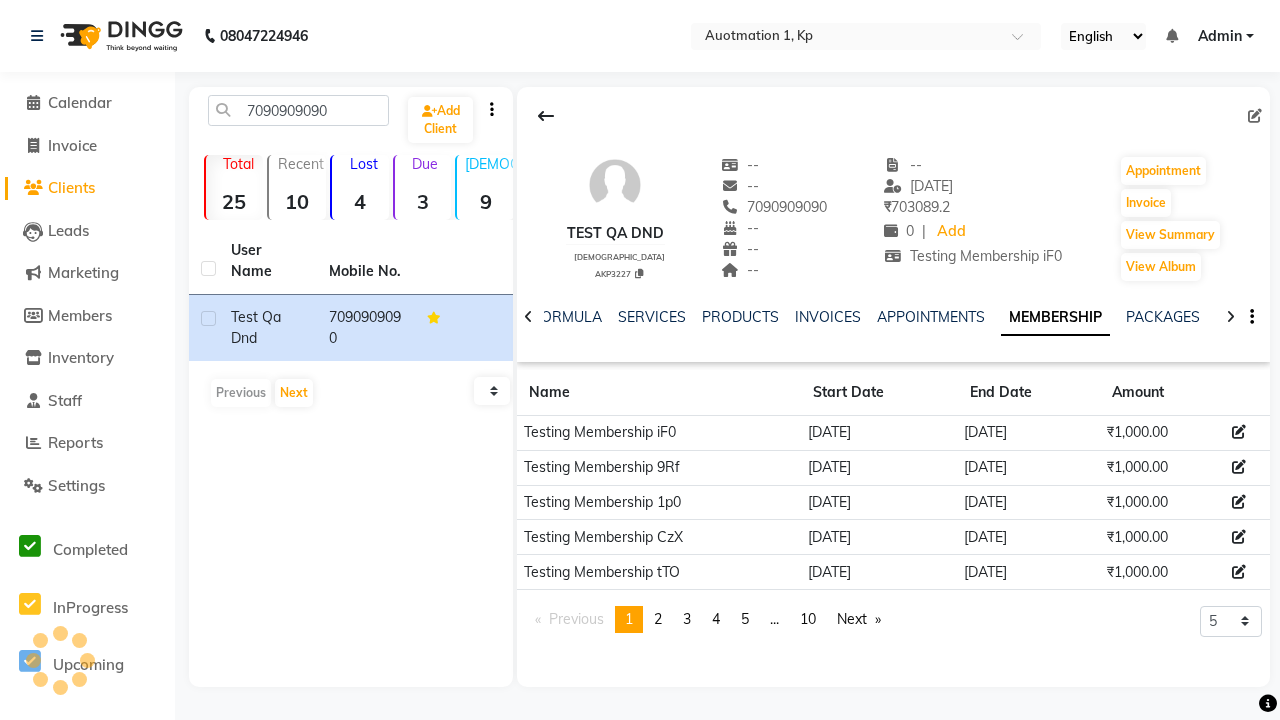 click 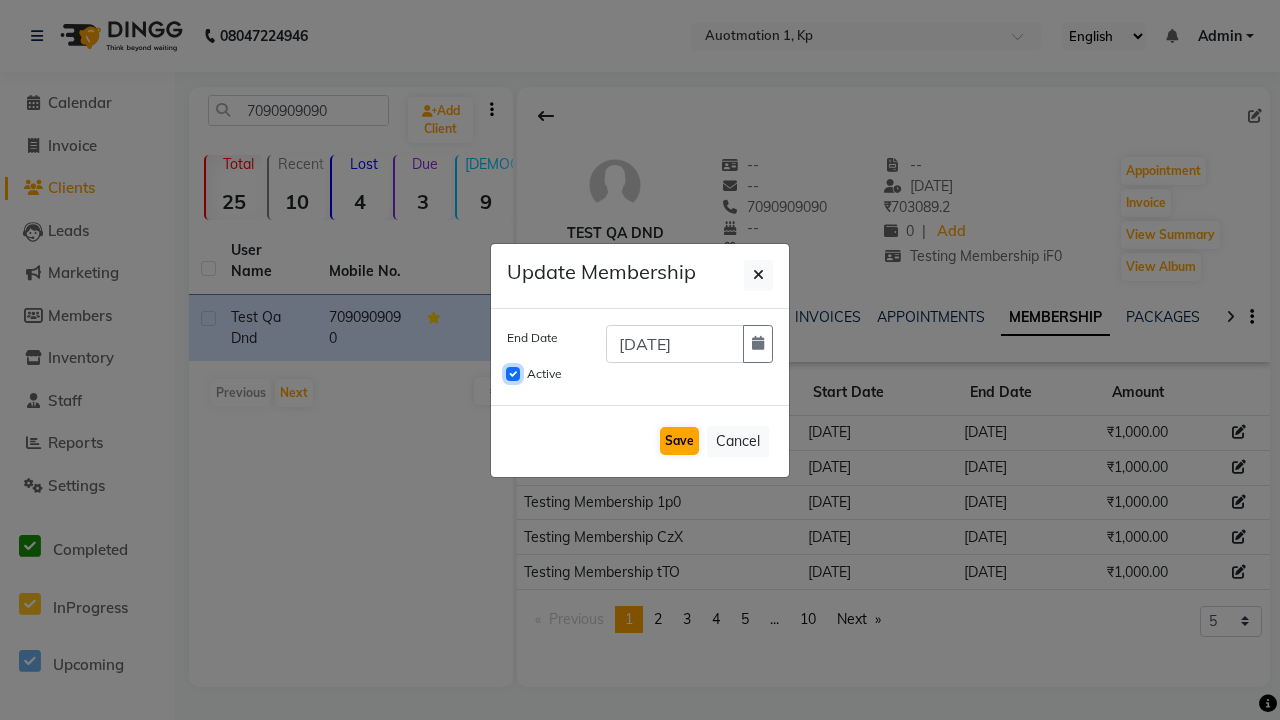 click on "Active" at bounding box center (513, 374) 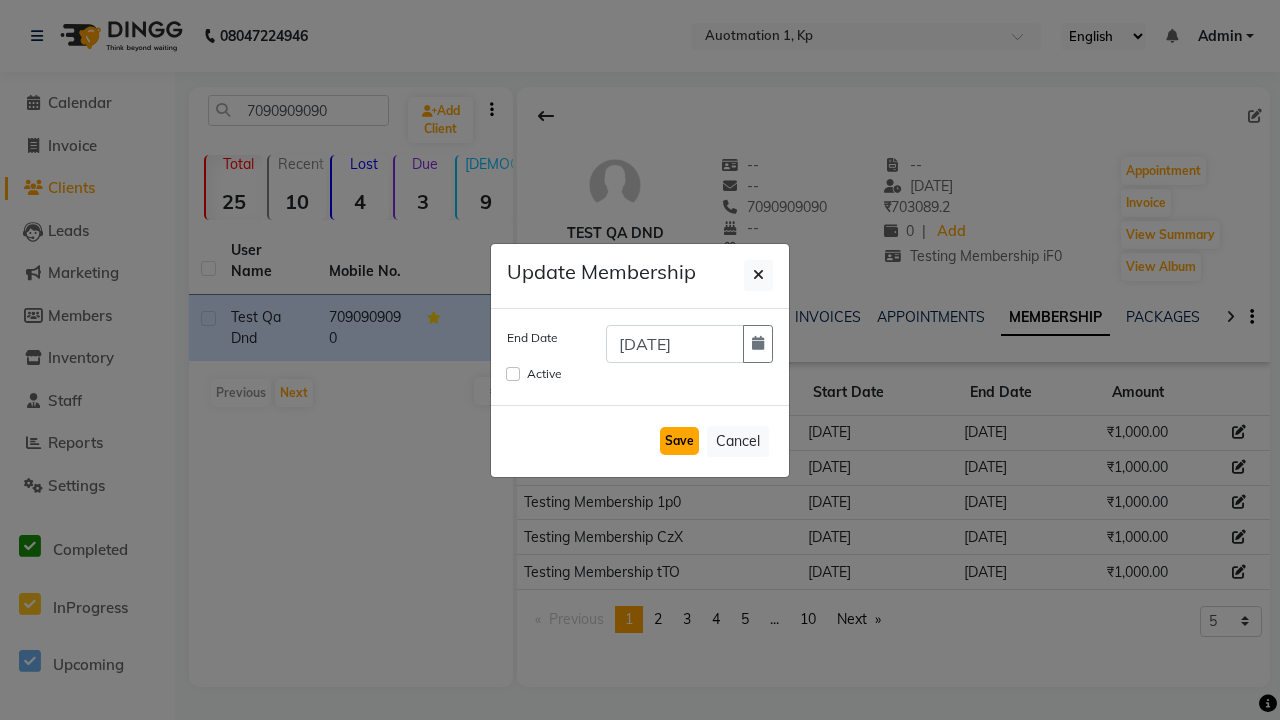 click on "Save" 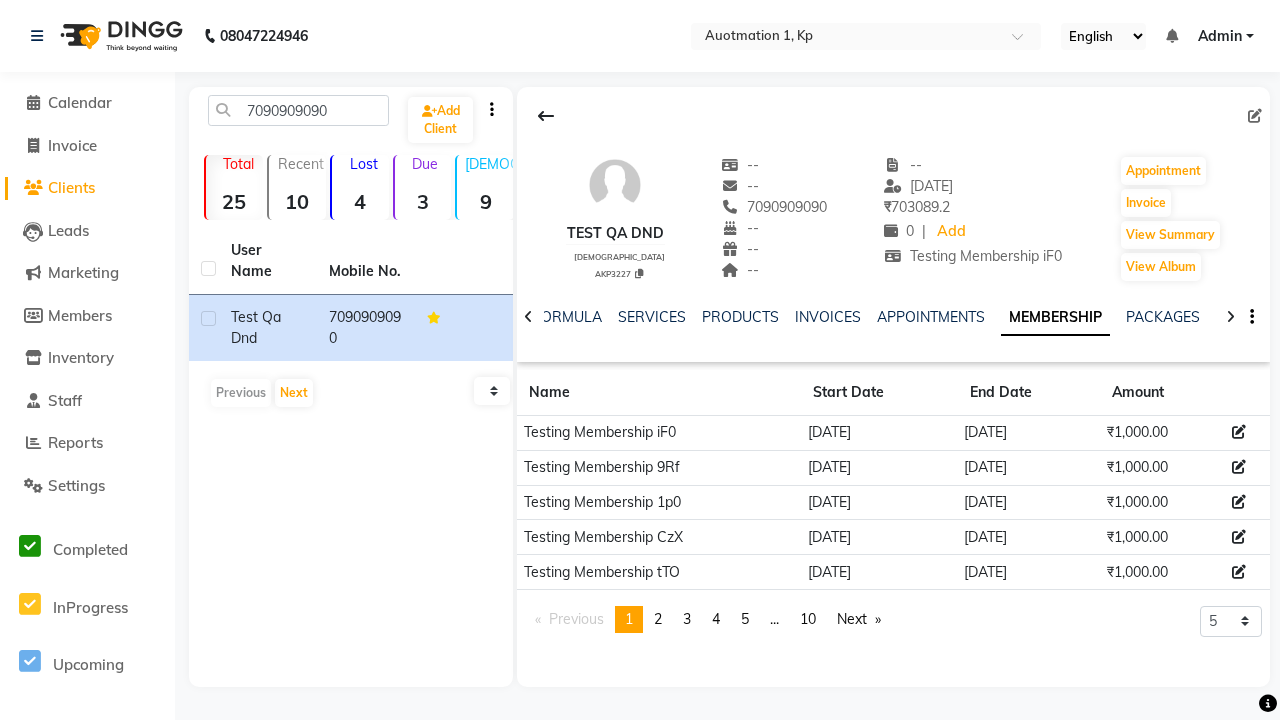 type 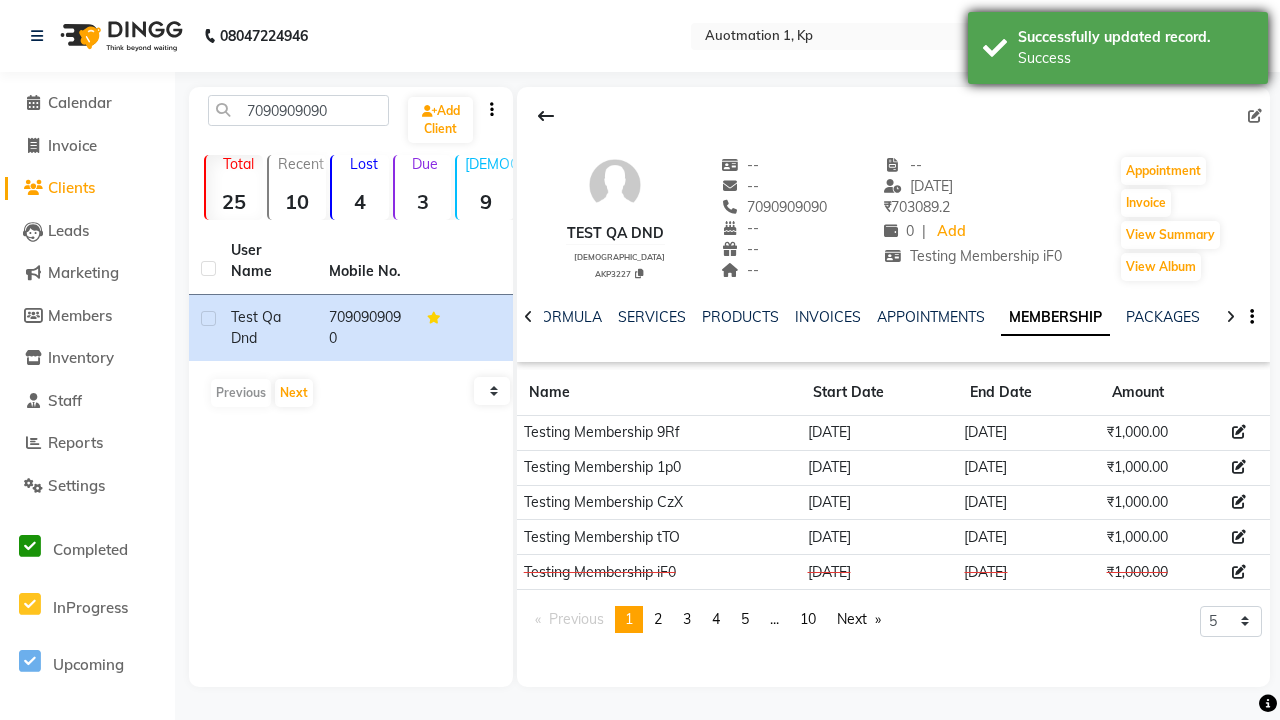 click on "Success" at bounding box center [1135, 58] 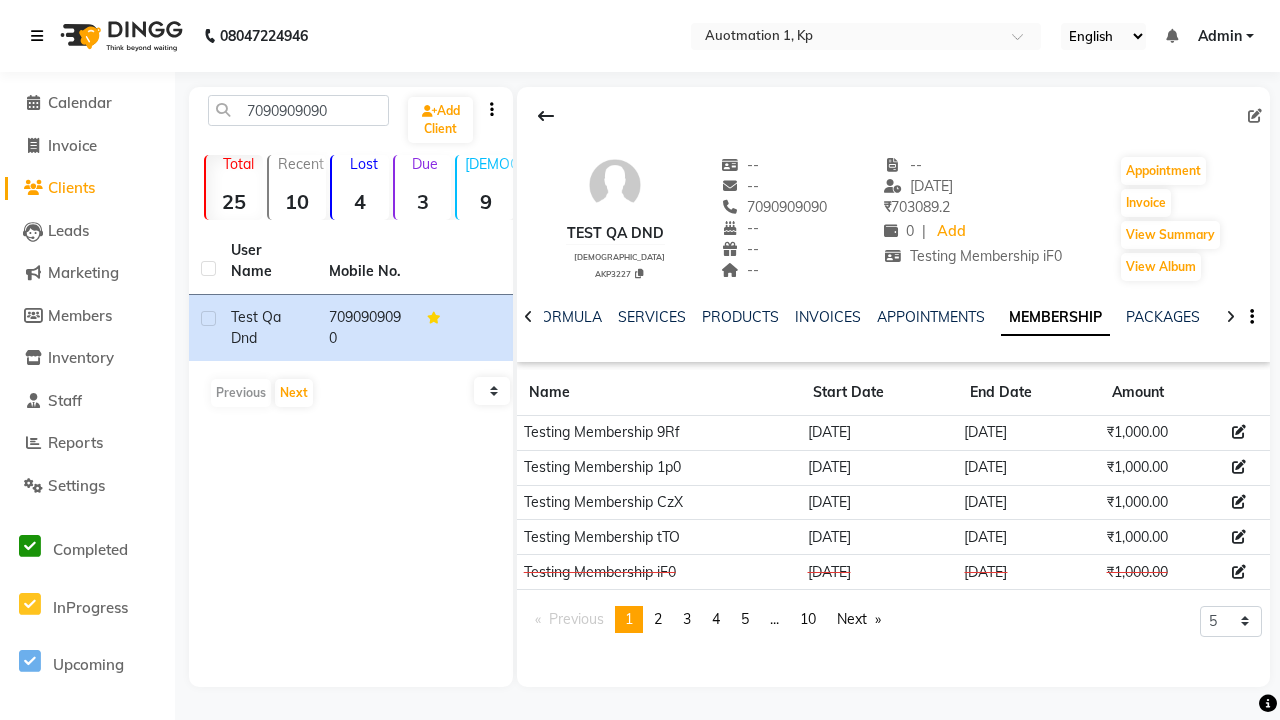 click at bounding box center [37, 36] 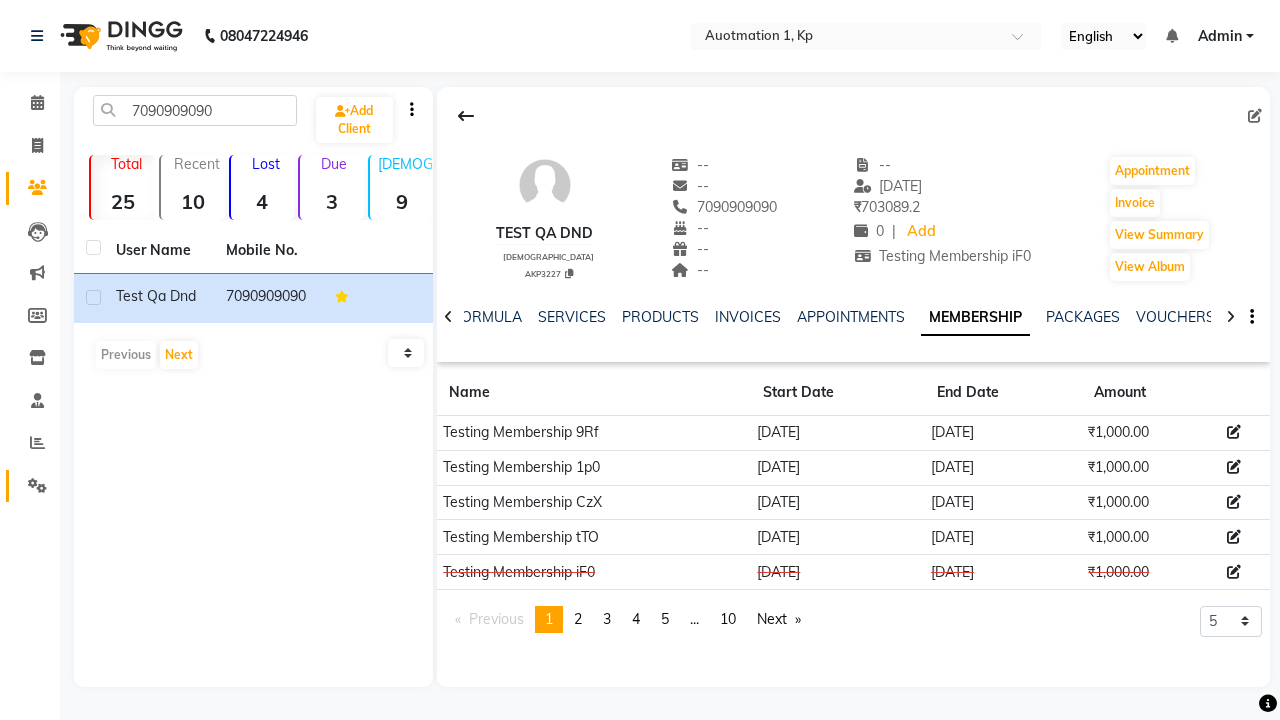 click 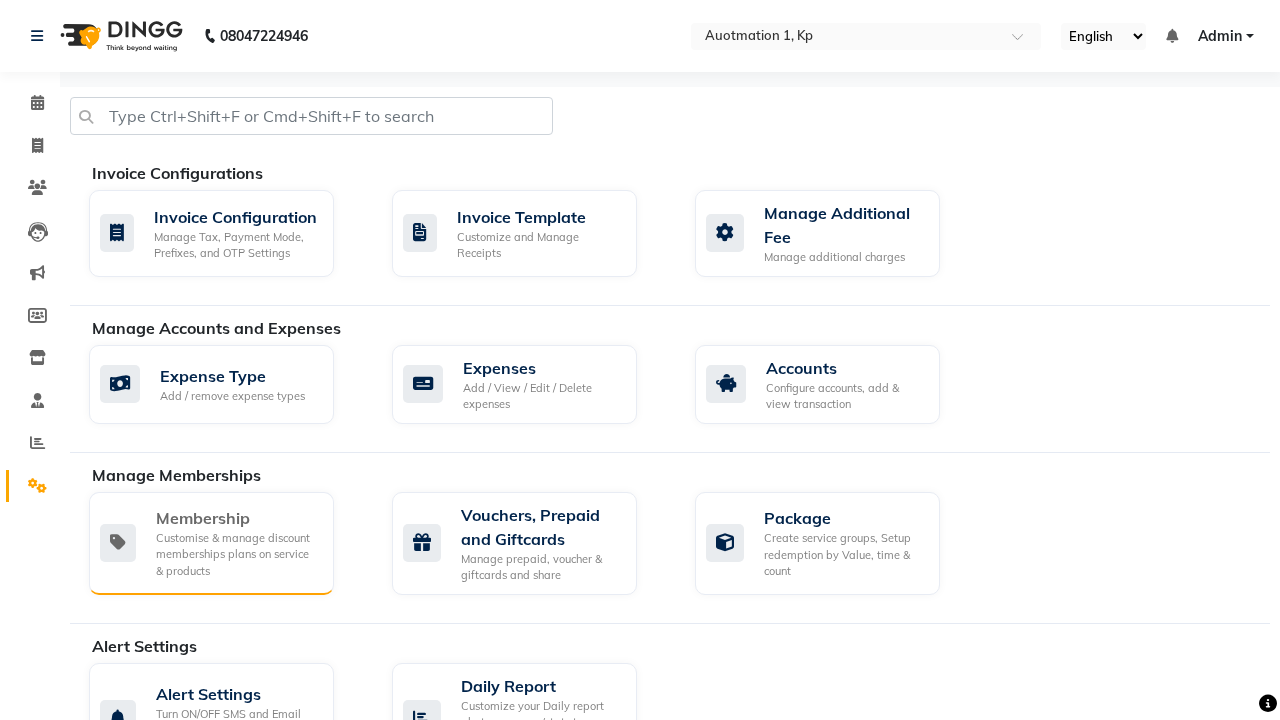click on "Membership" 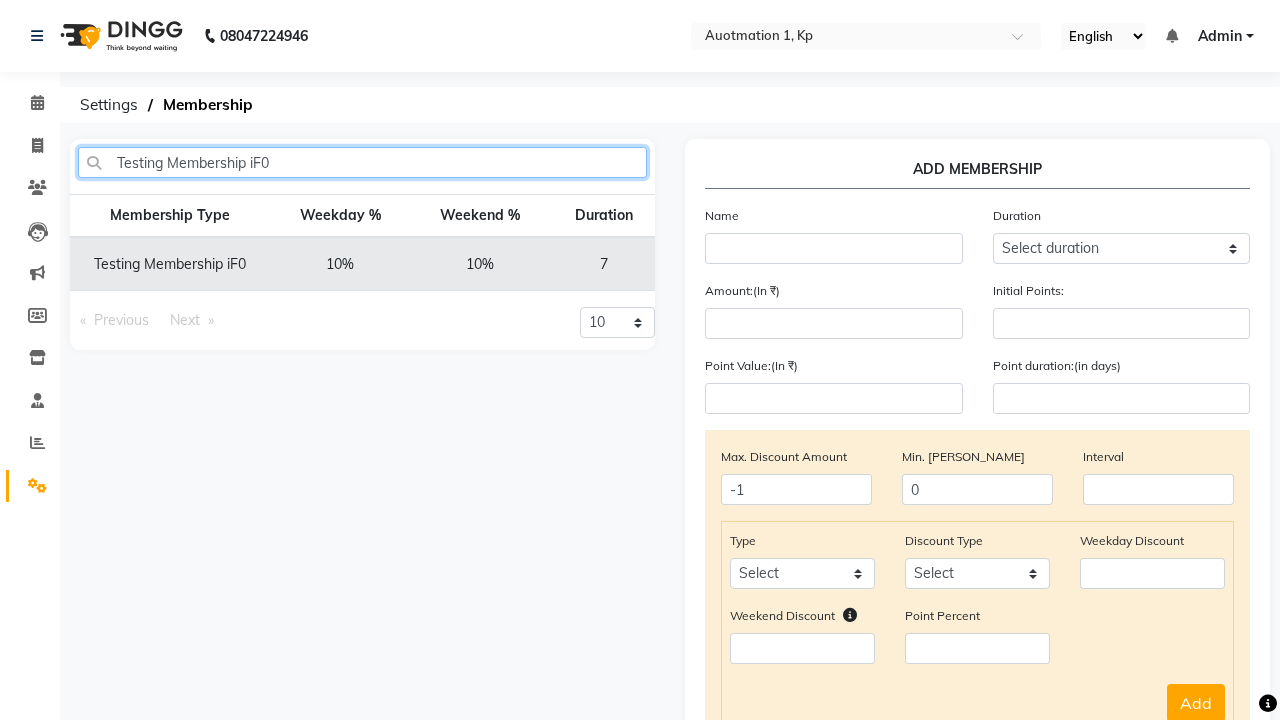 type on "Testing Membership iF0" 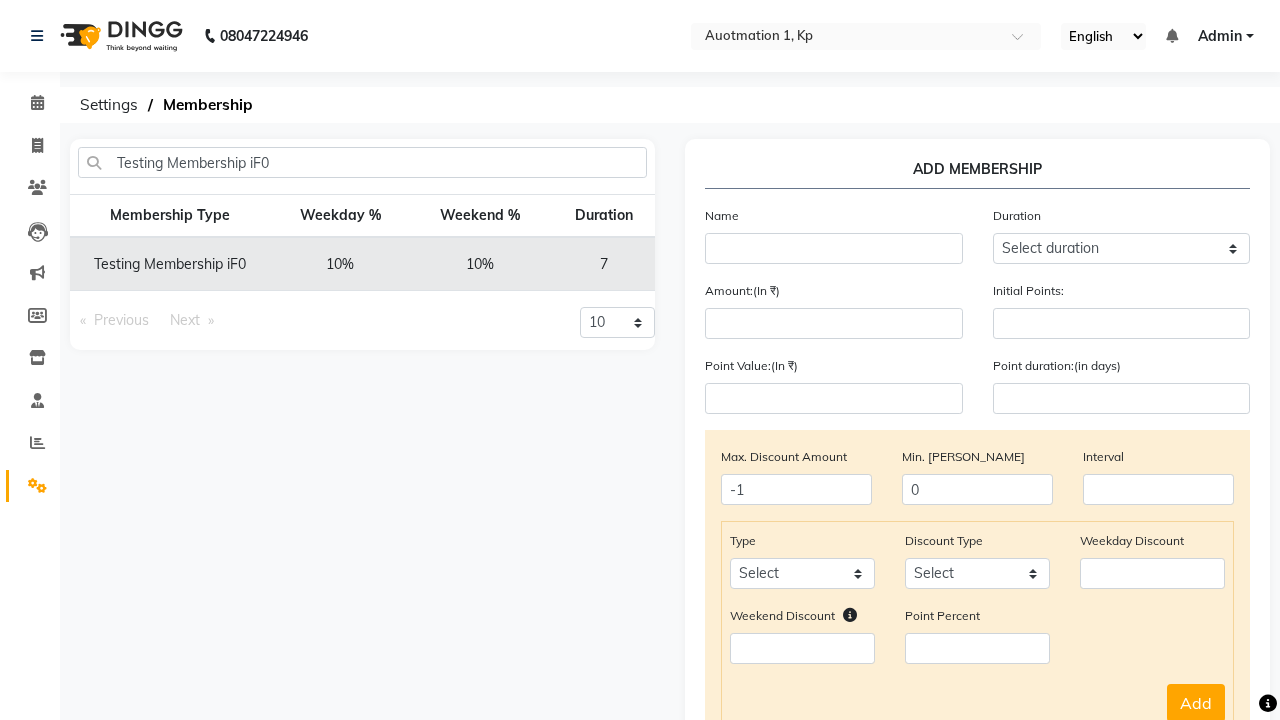 click 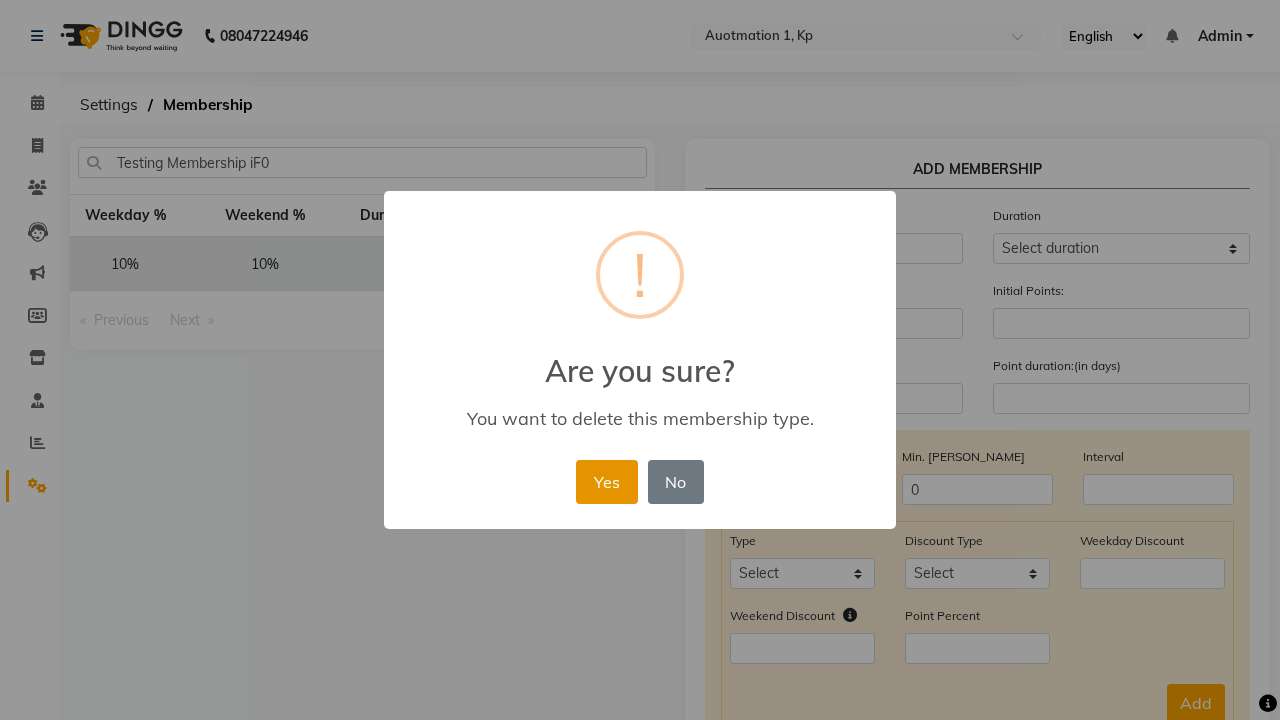 click on "Yes" at bounding box center [606, 482] 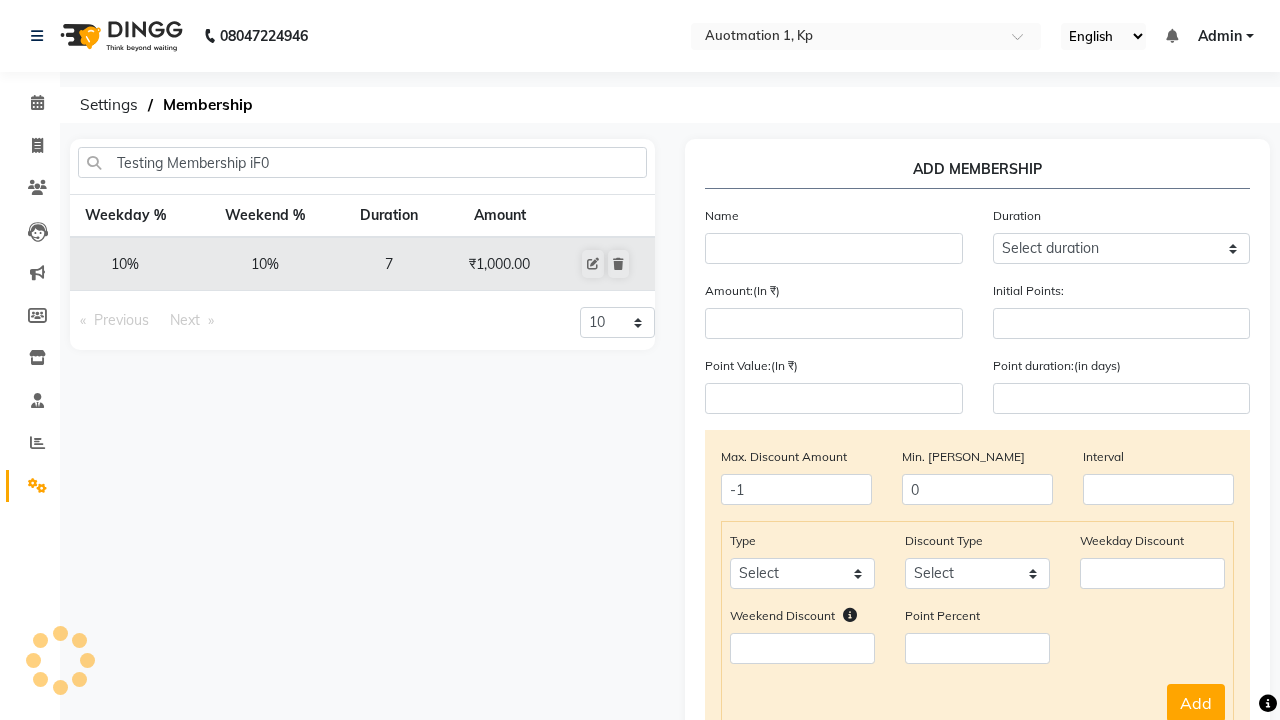 type 